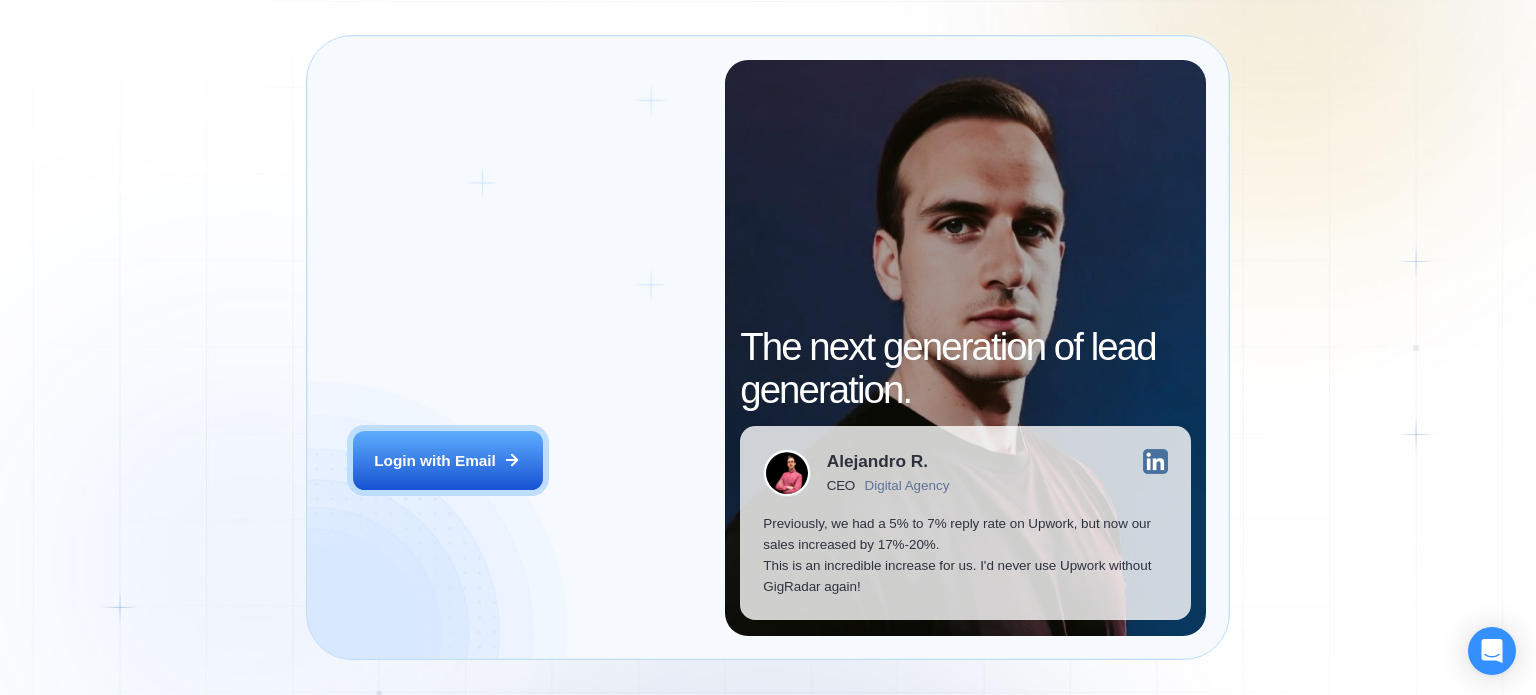 scroll, scrollTop: 0, scrollLeft: 0, axis: both 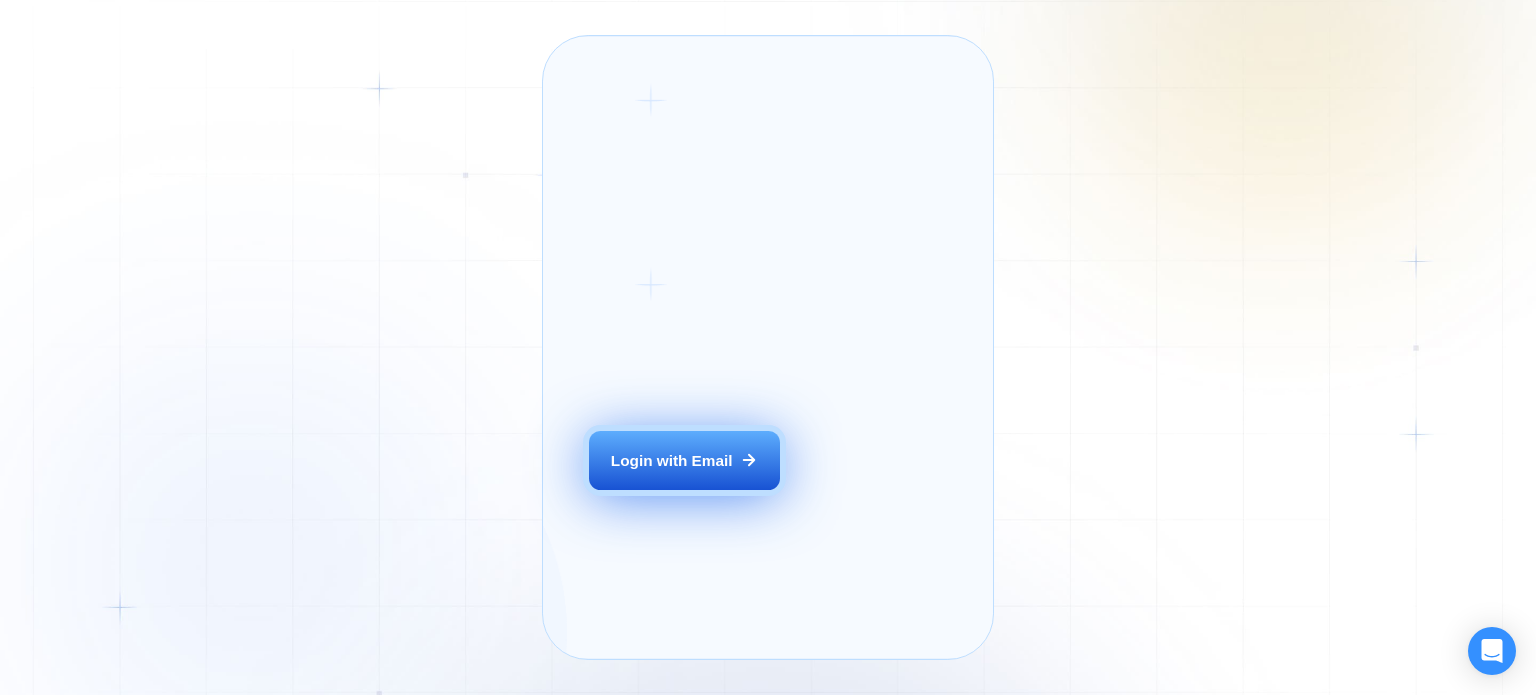 click on "Login with Email" at bounding box center [672, 460] 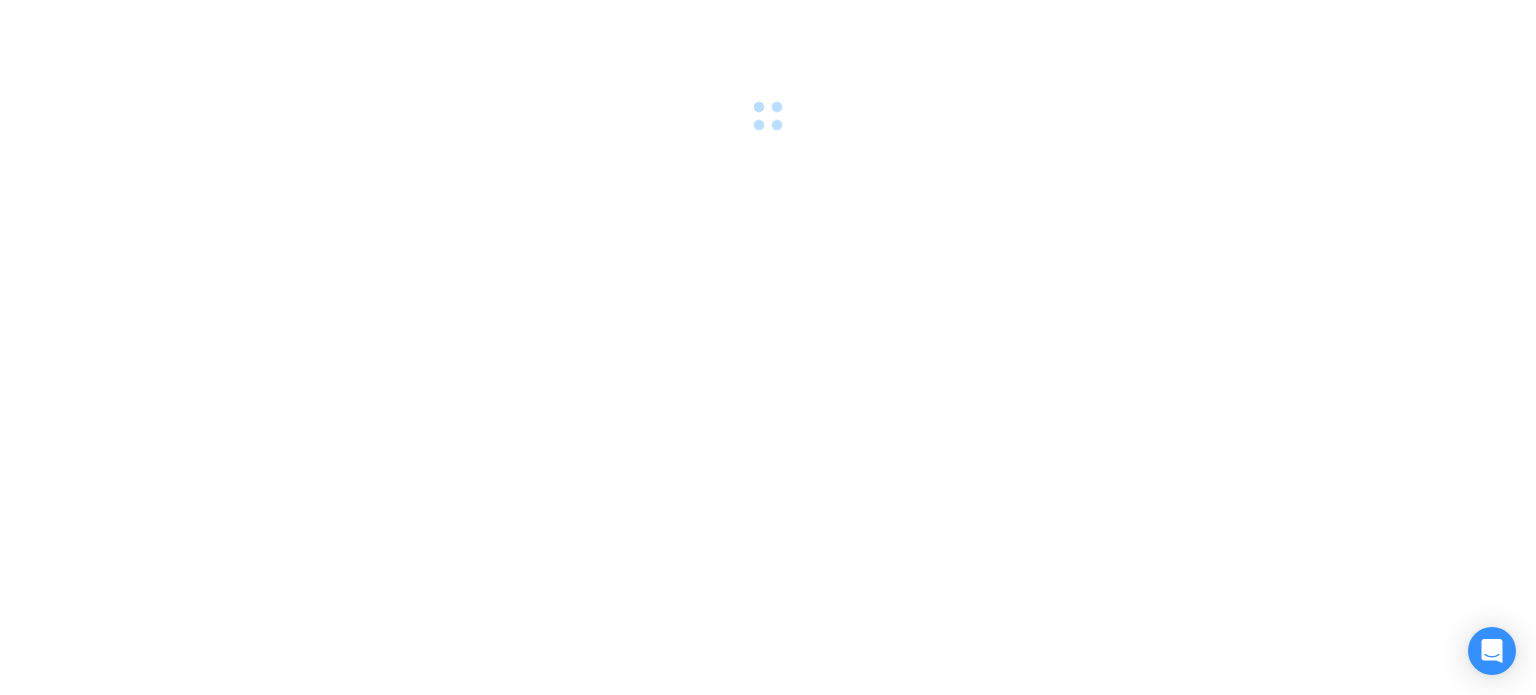 scroll, scrollTop: 0, scrollLeft: 0, axis: both 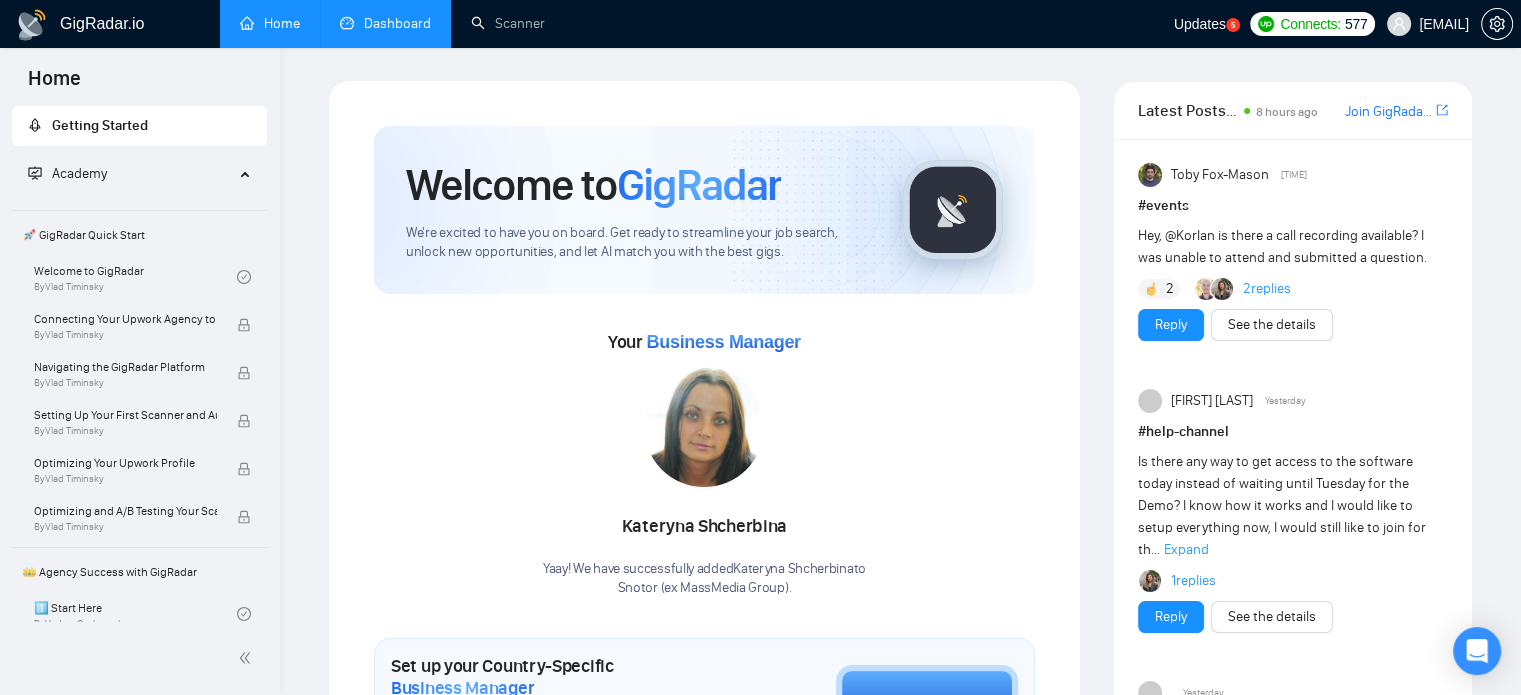 click on "Dashboard" at bounding box center [385, 23] 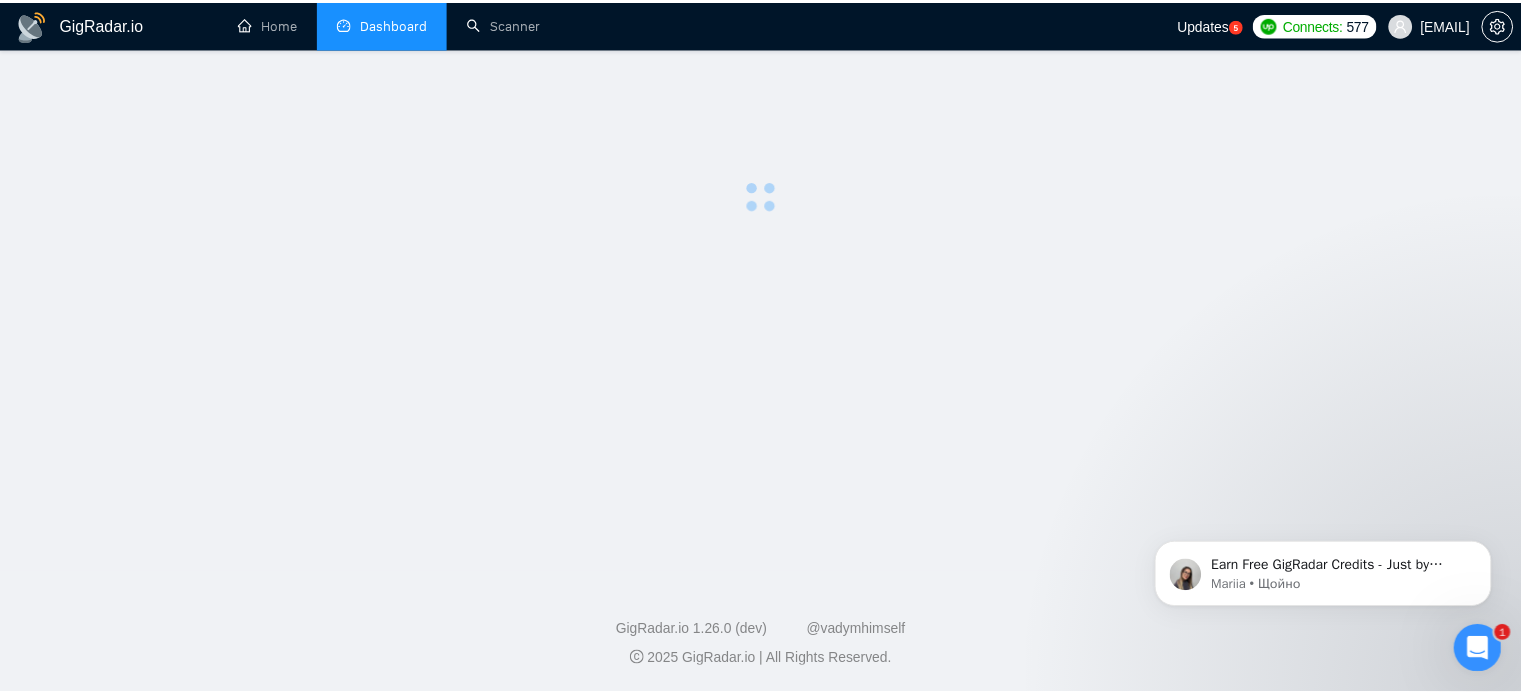 scroll, scrollTop: 0, scrollLeft: 0, axis: both 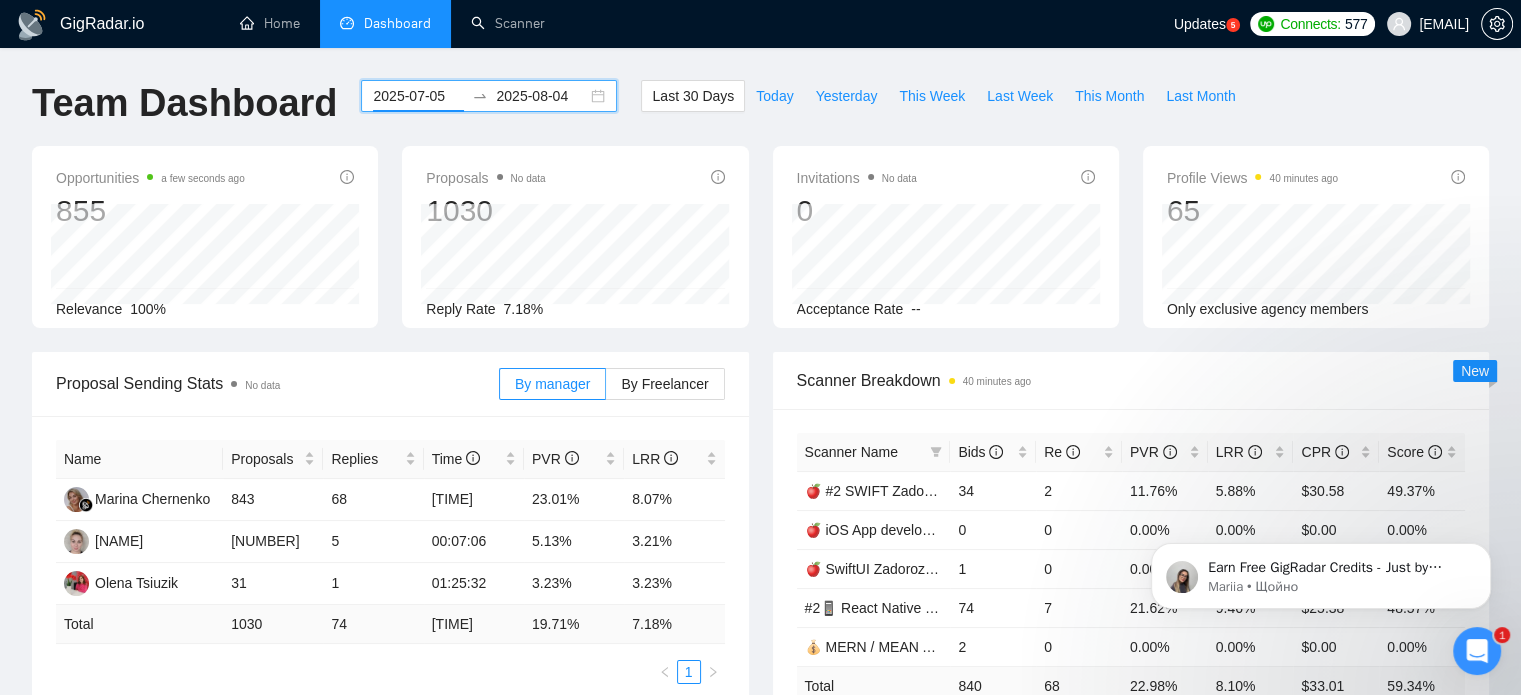 click on "2025-07-05" at bounding box center (418, 96) 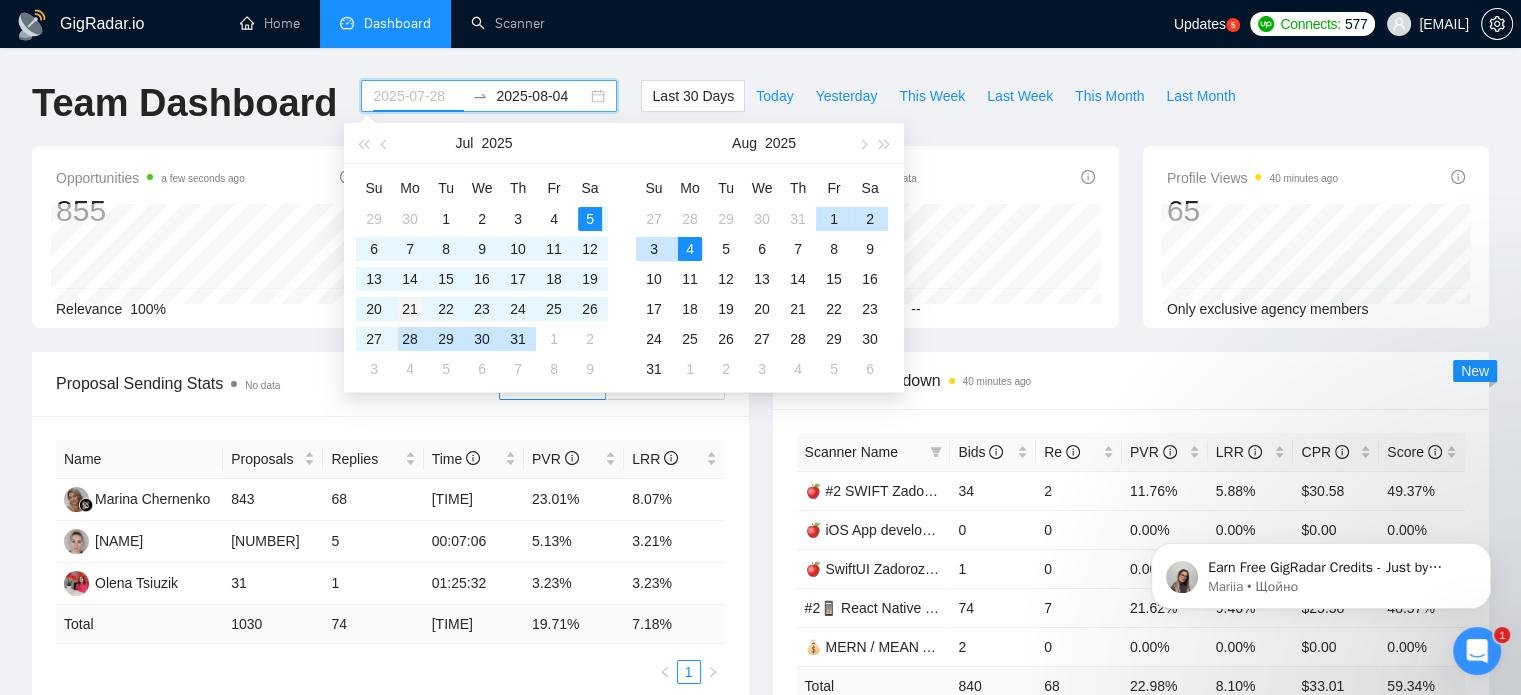 type on "2025-07-21" 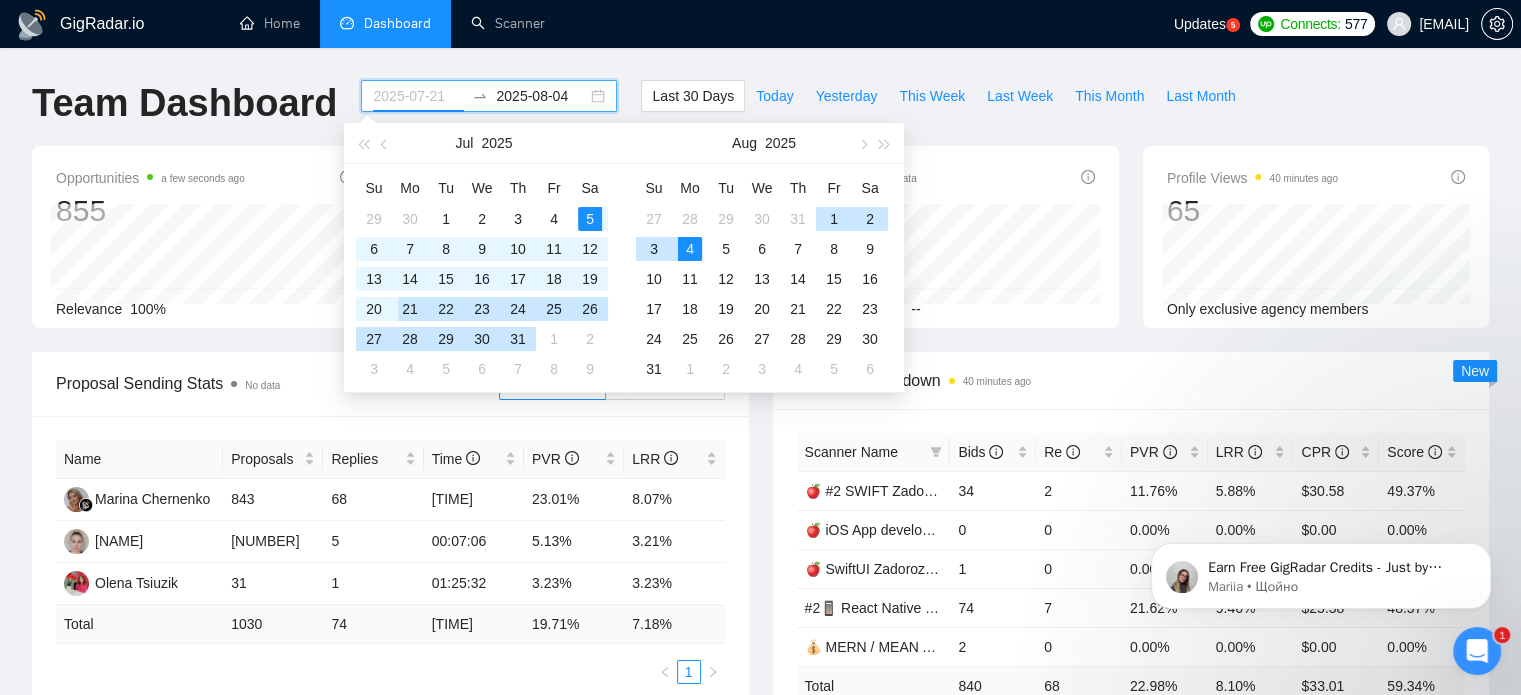 click on "21" at bounding box center [410, 309] 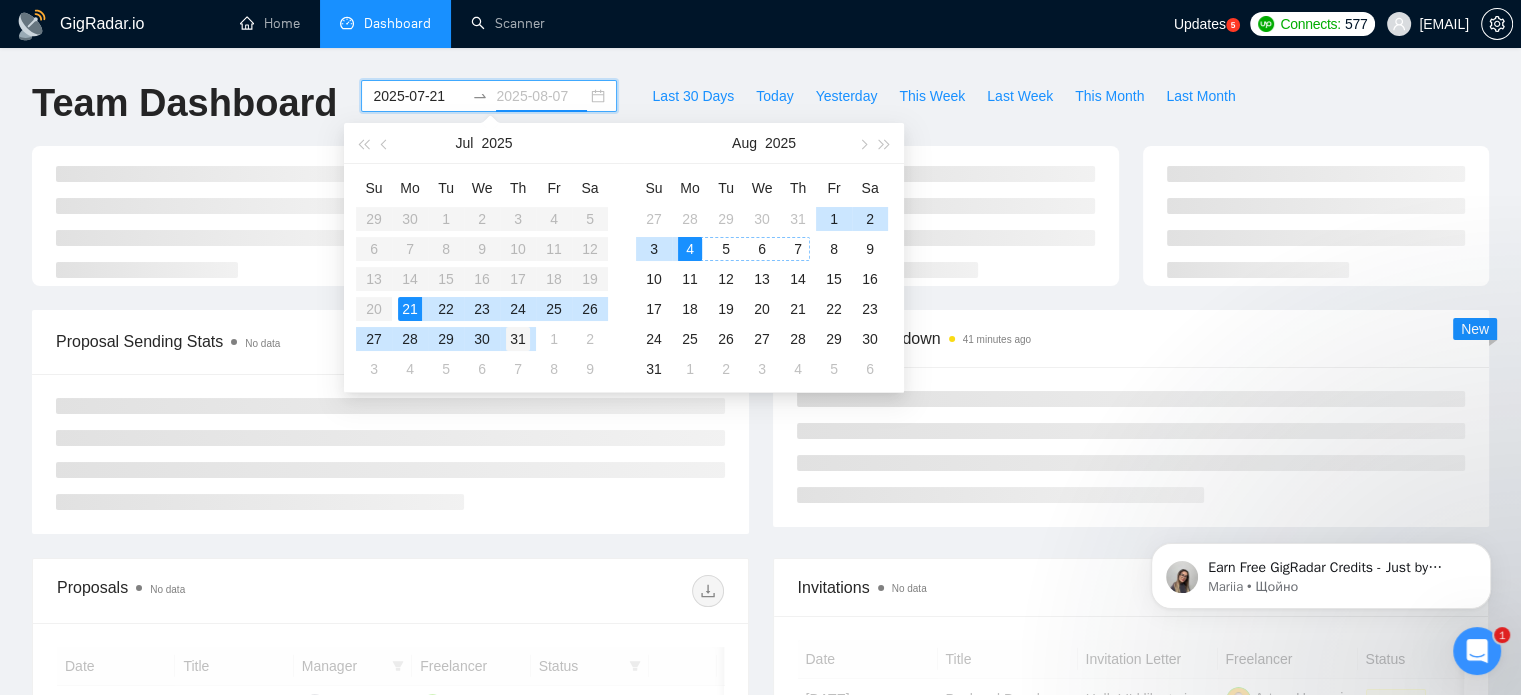 type on "2025-07-31" 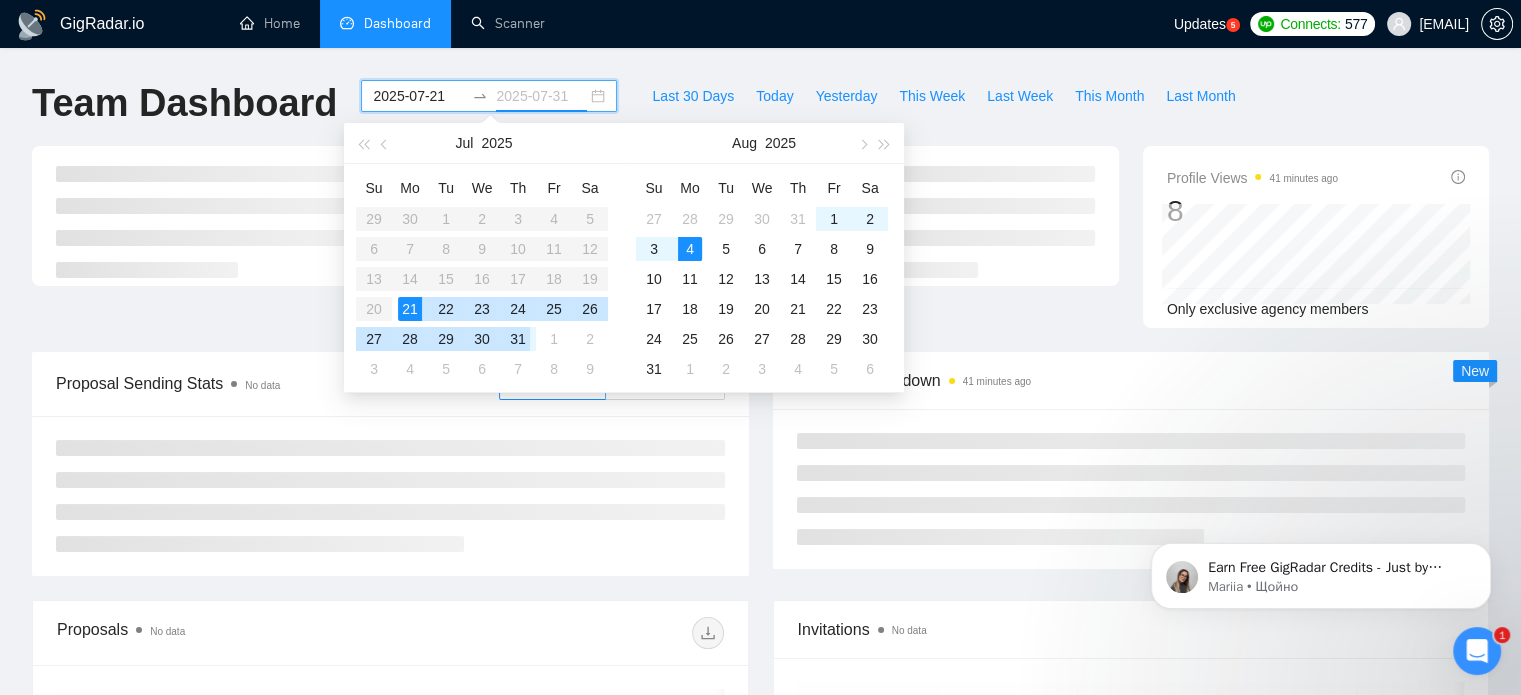 click on "31" at bounding box center (518, 339) 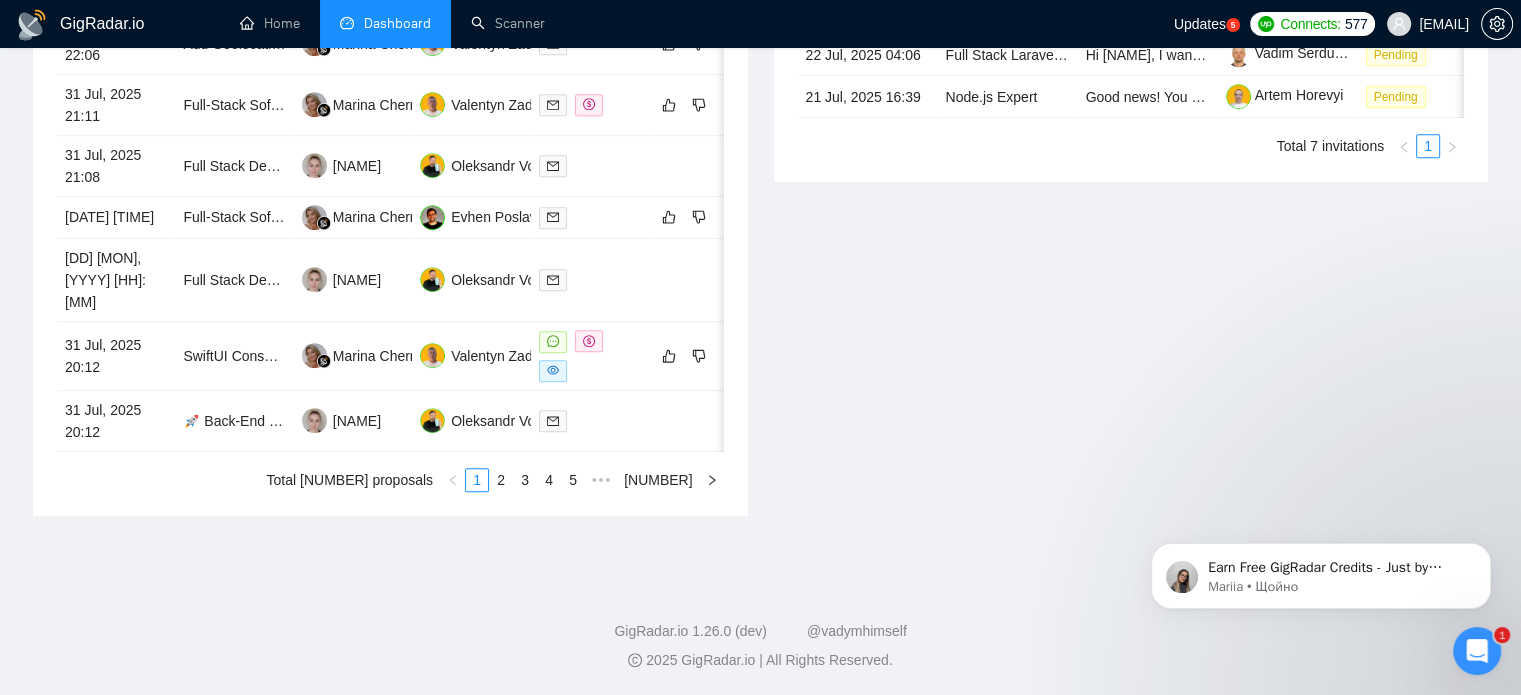 scroll, scrollTop: 598, scrollLeft: 0, axis: vertical 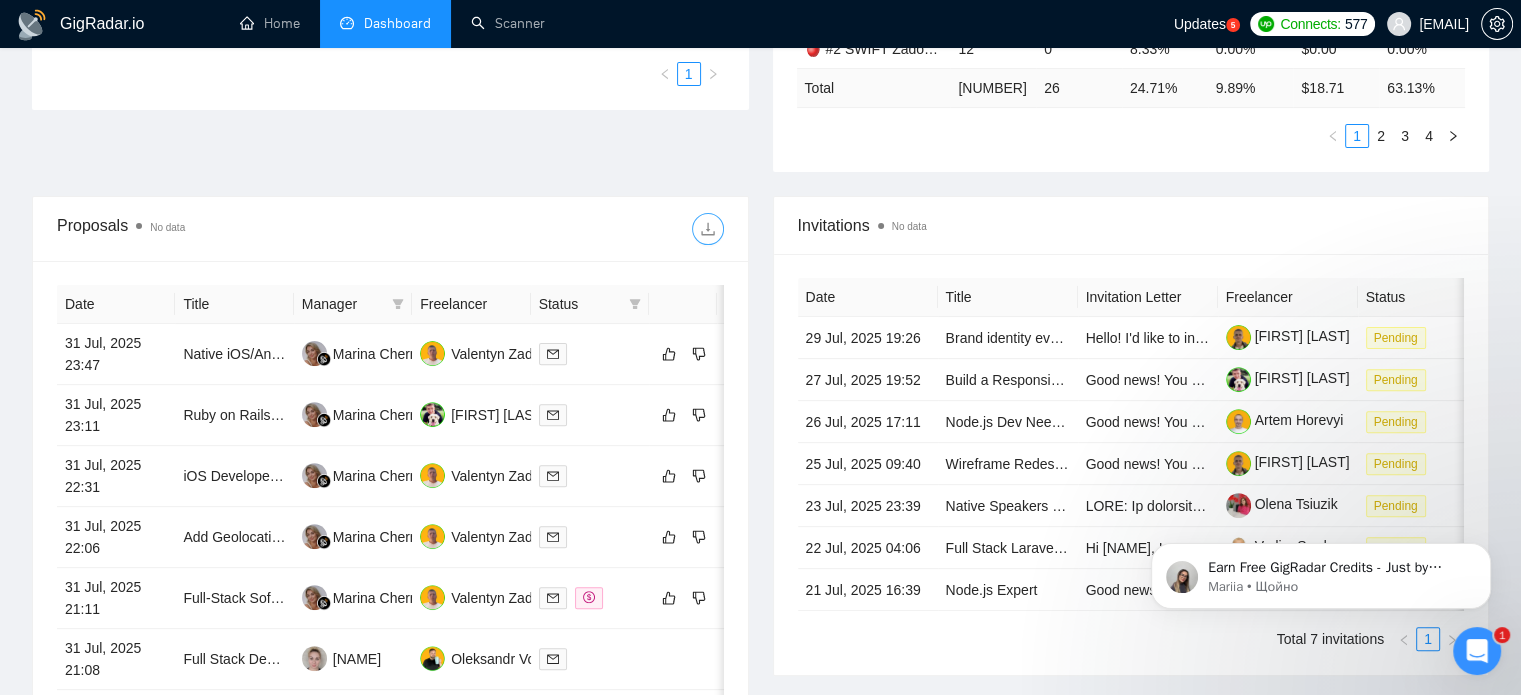 click 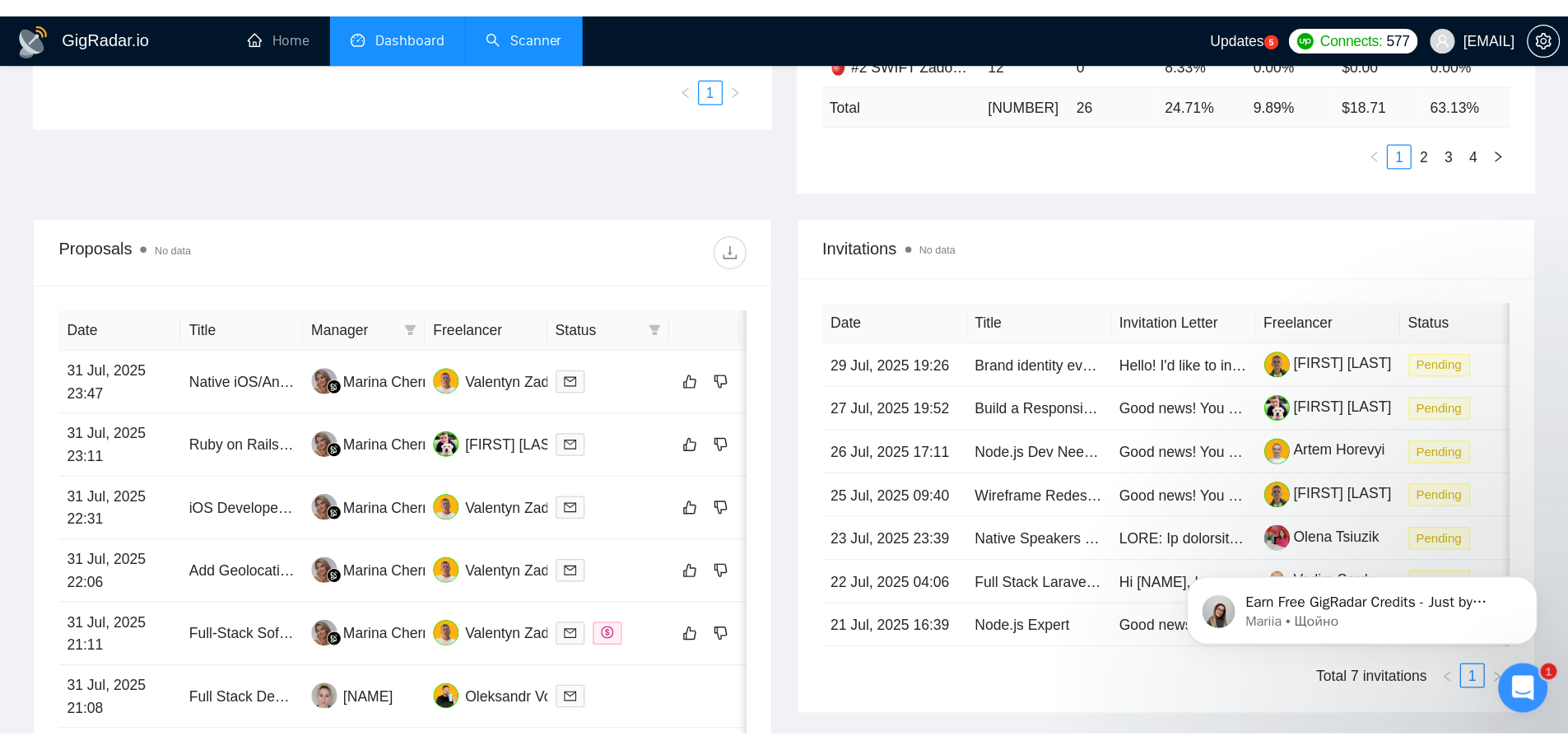 scroll, scrollTop: 492, scrollLeft: 0, axis: vertical 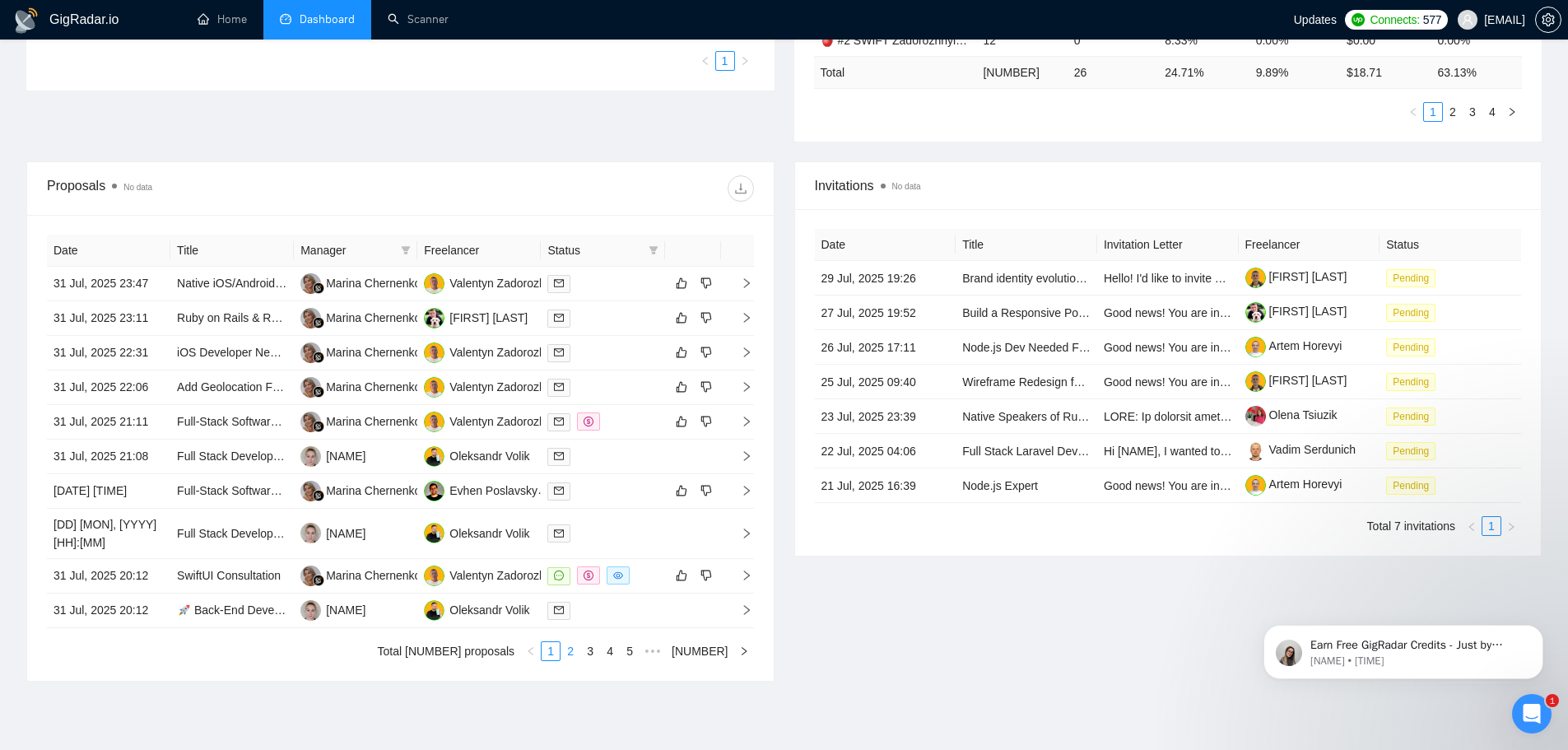 click on "2" at bounding box center (570, 651) 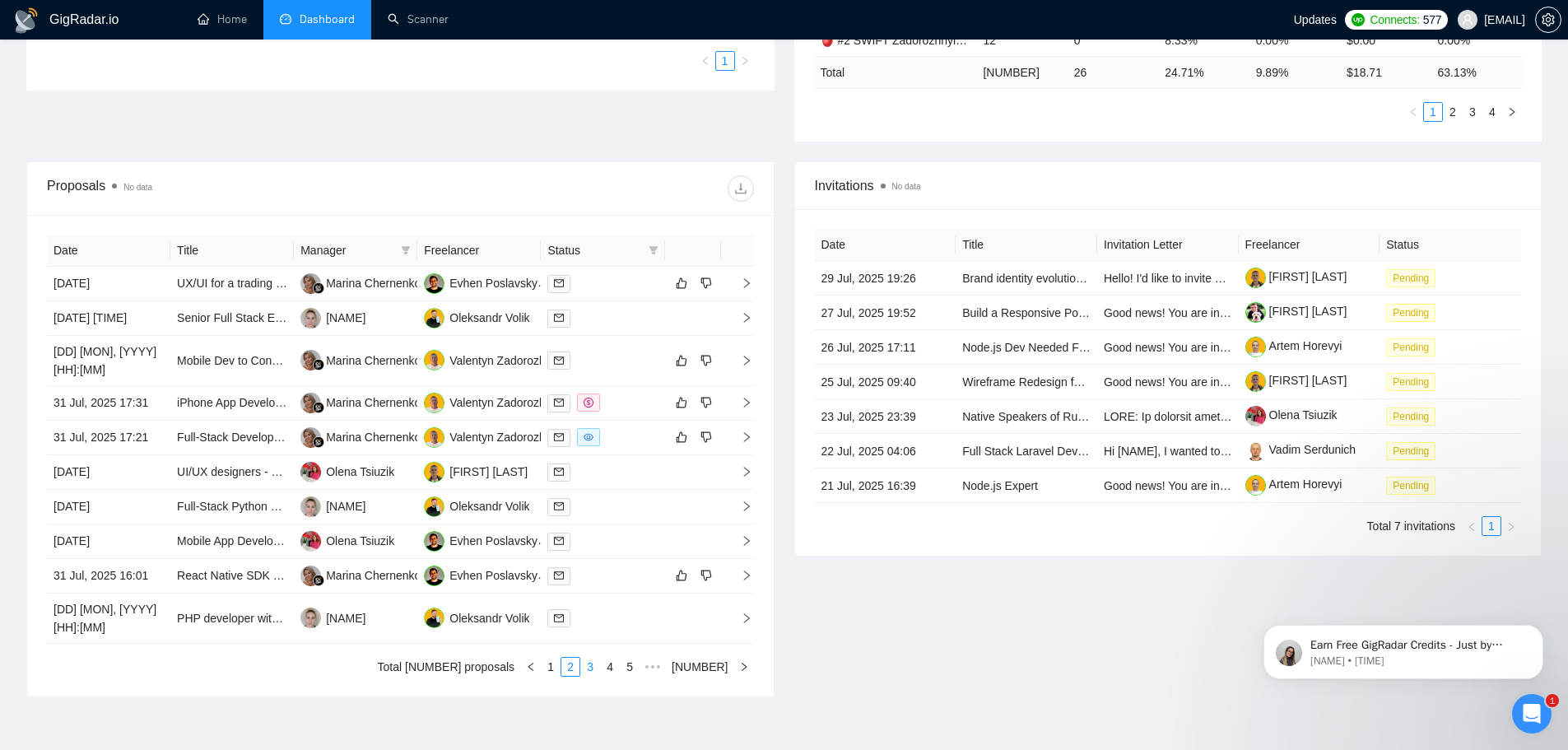 click on "3" at bounding box center (590, 667) 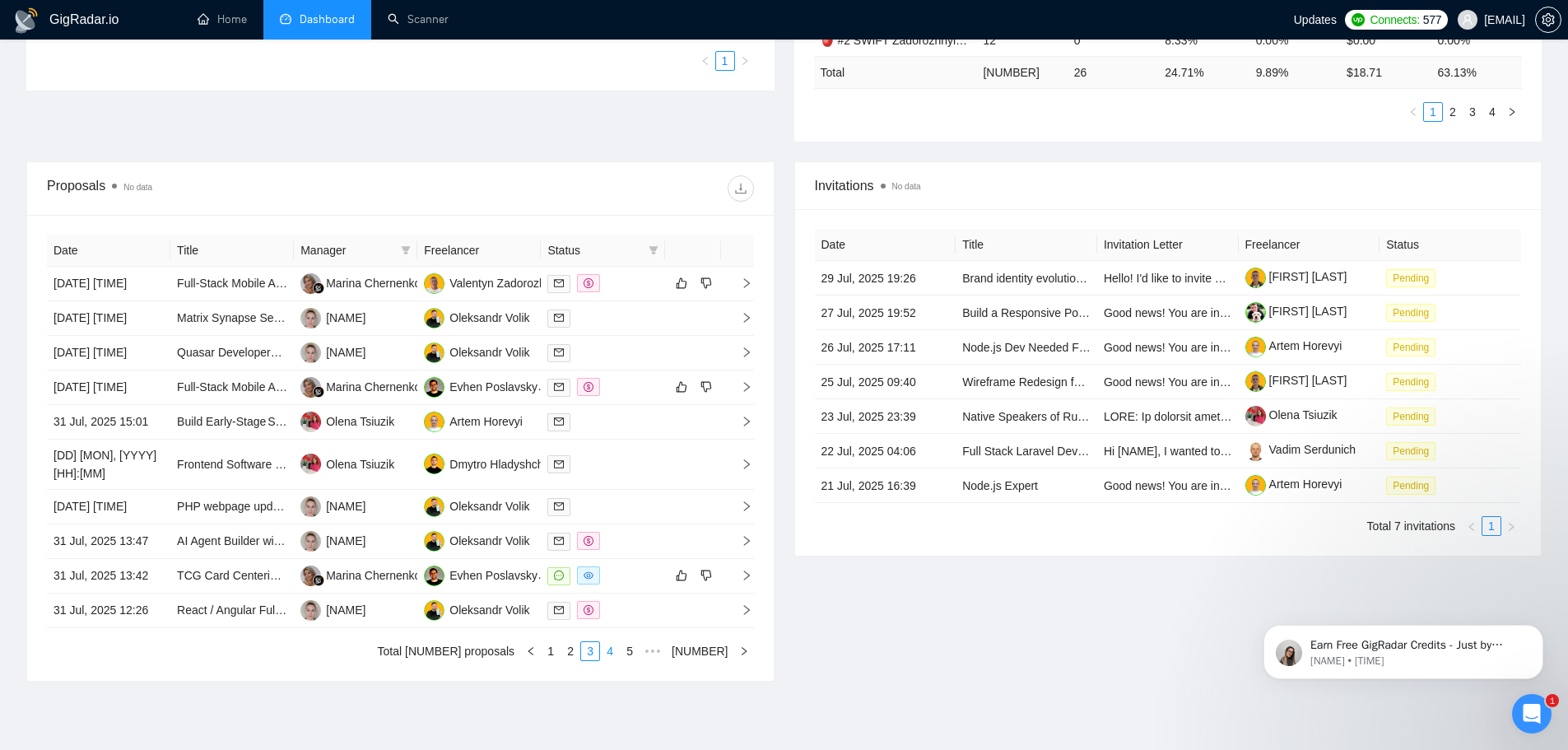 click on "4" at bounding box center (610, 651) 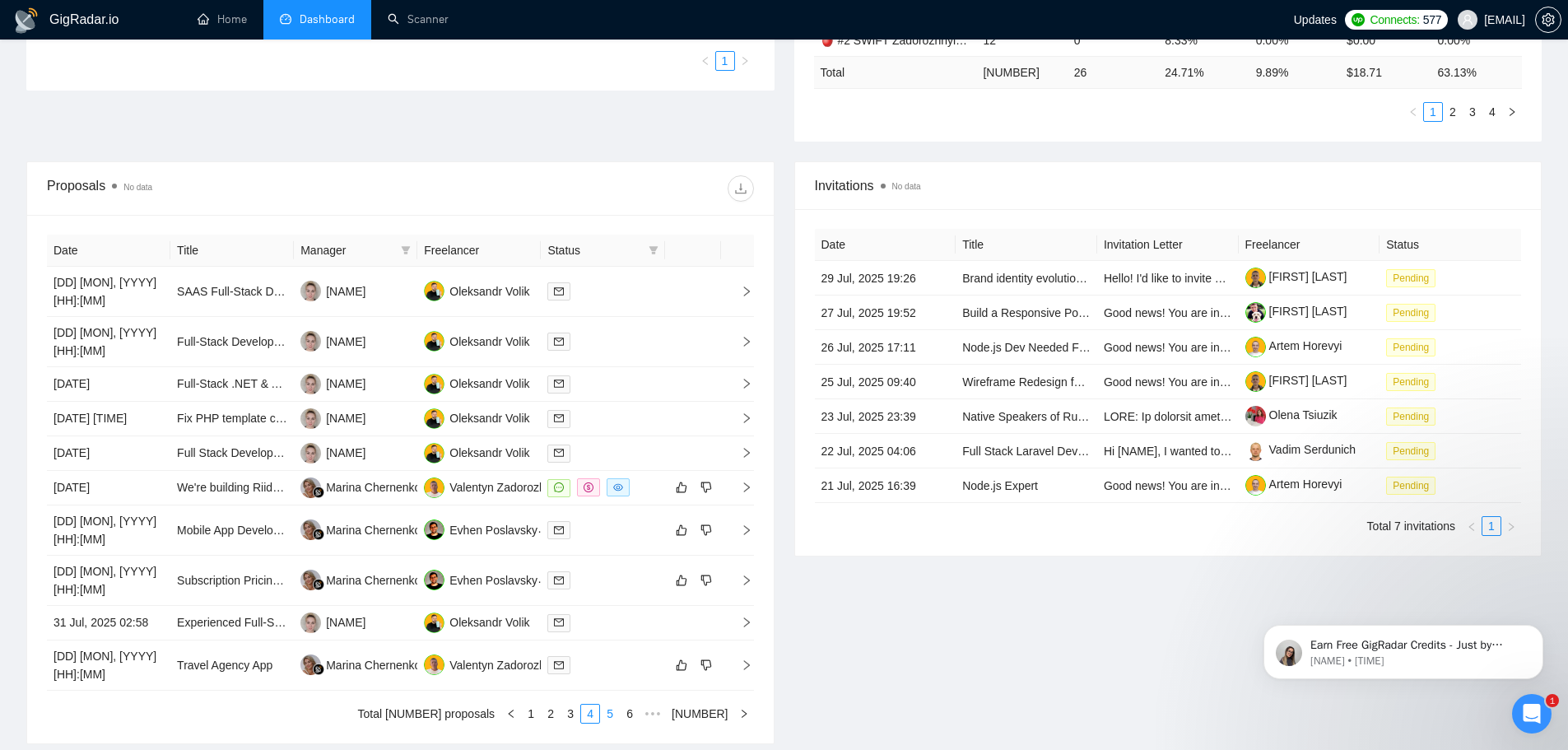 click on "5" at bounding box center (610, 714) 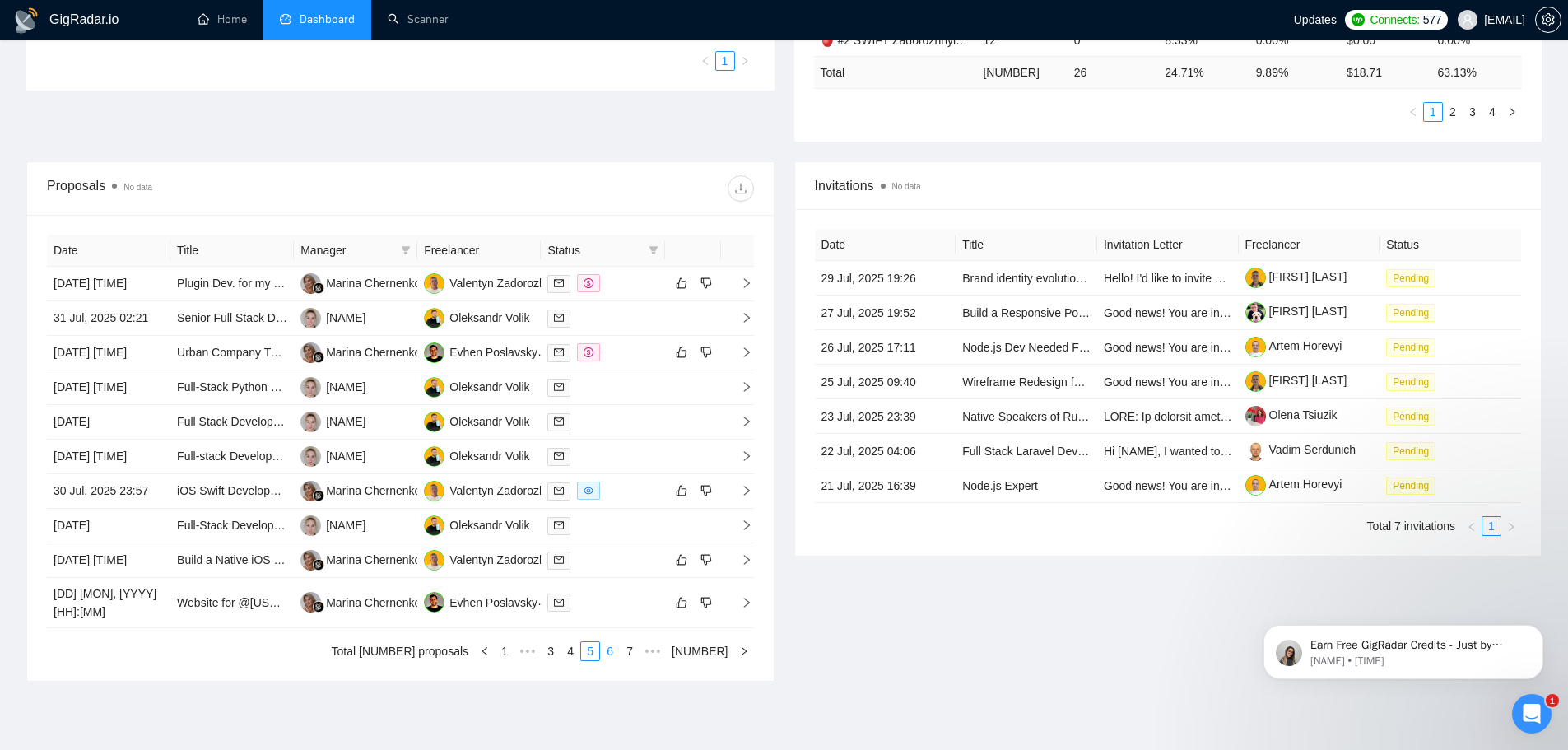 click on "6" at bounding box center (610, 651) 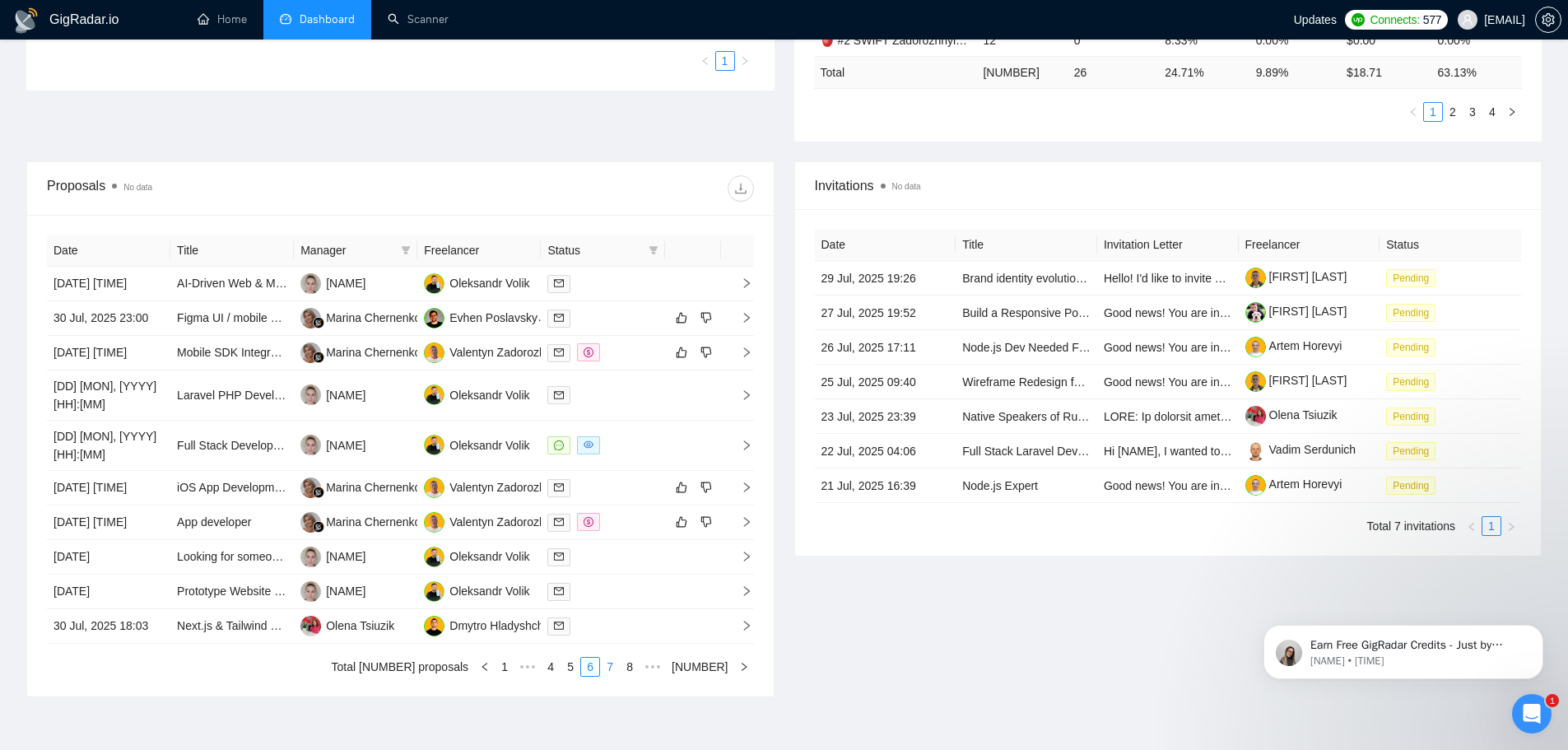 click on "7" at bounding box center (610, 667) 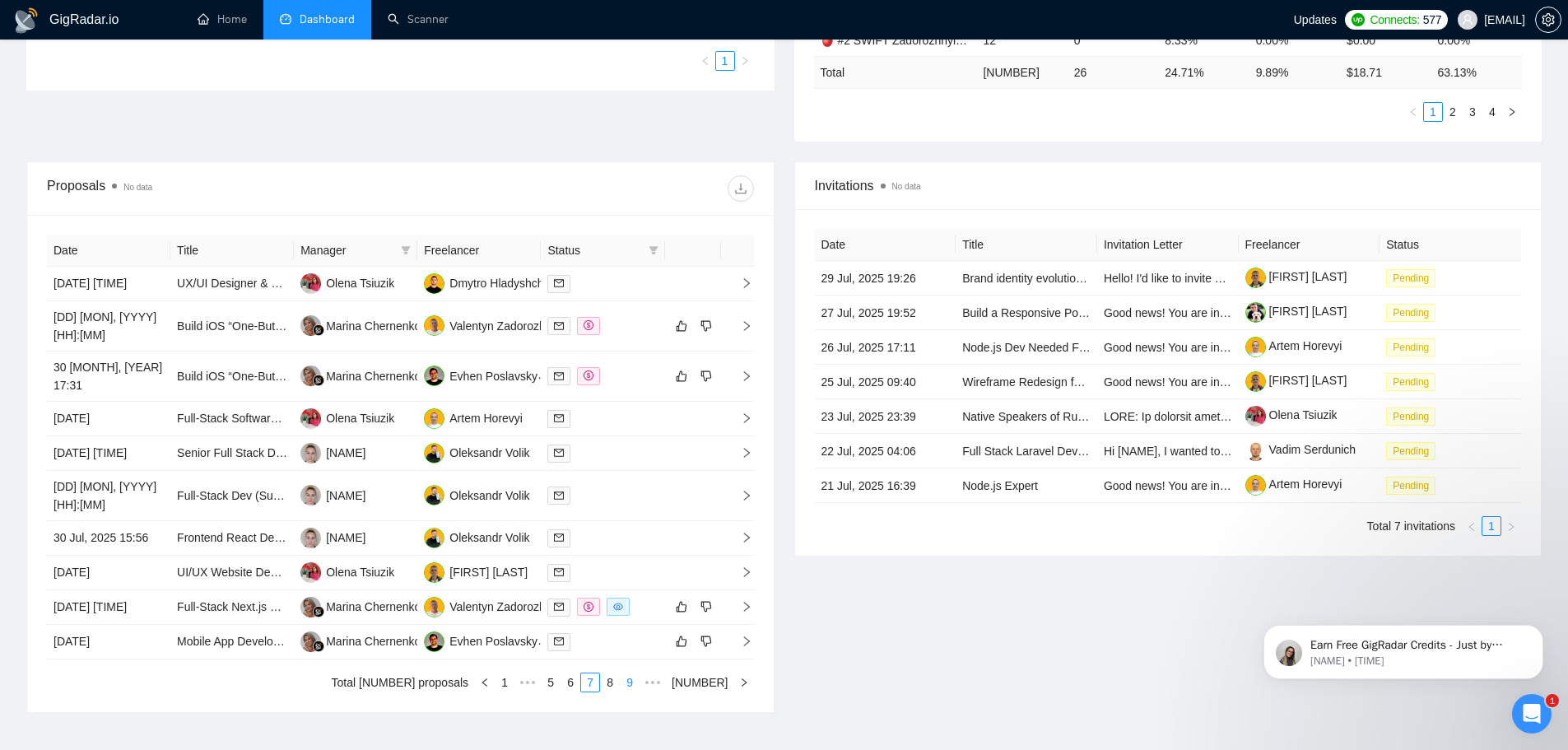 click on "8" at bounding box center (610, 682) 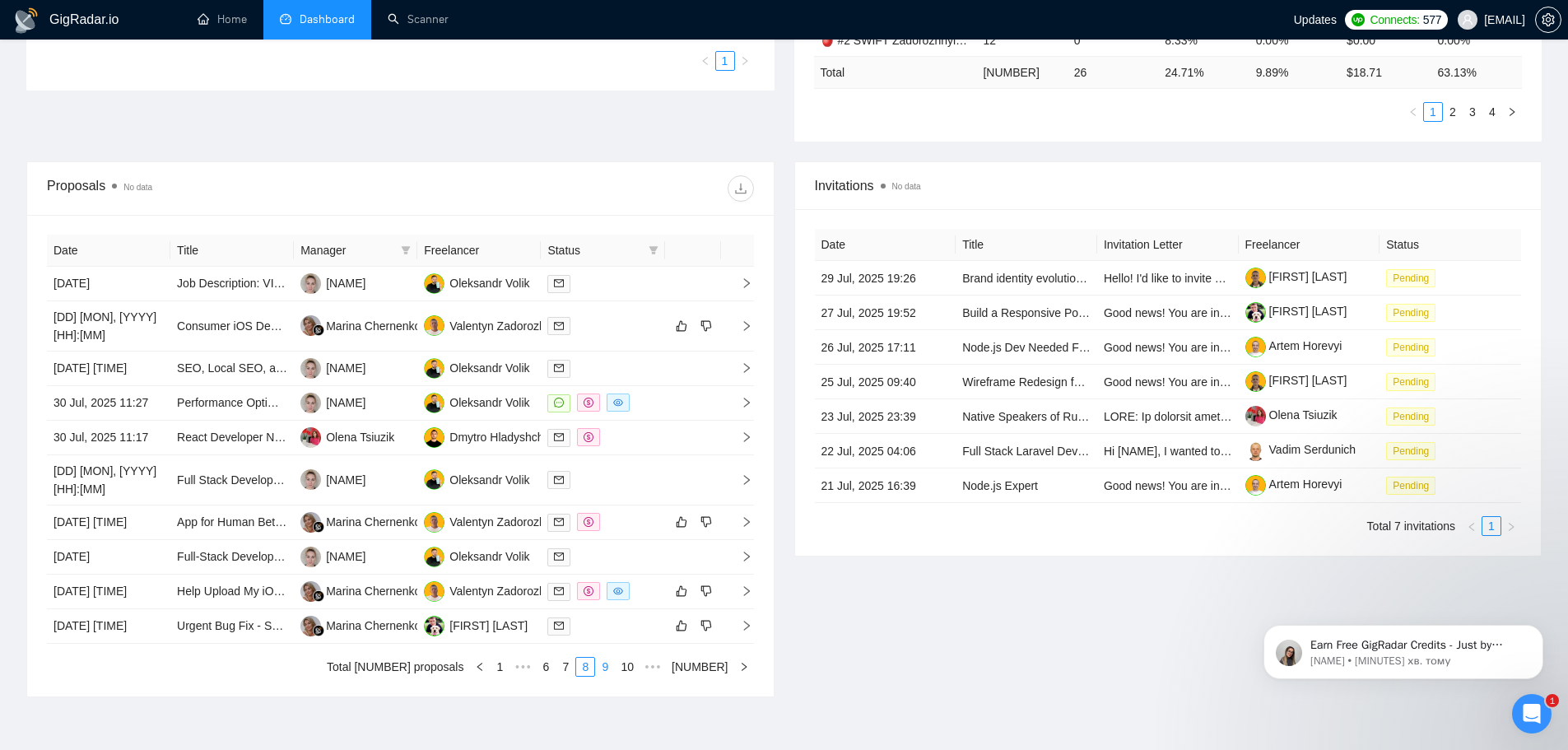 click on "9" at bounding box center [605, 667] 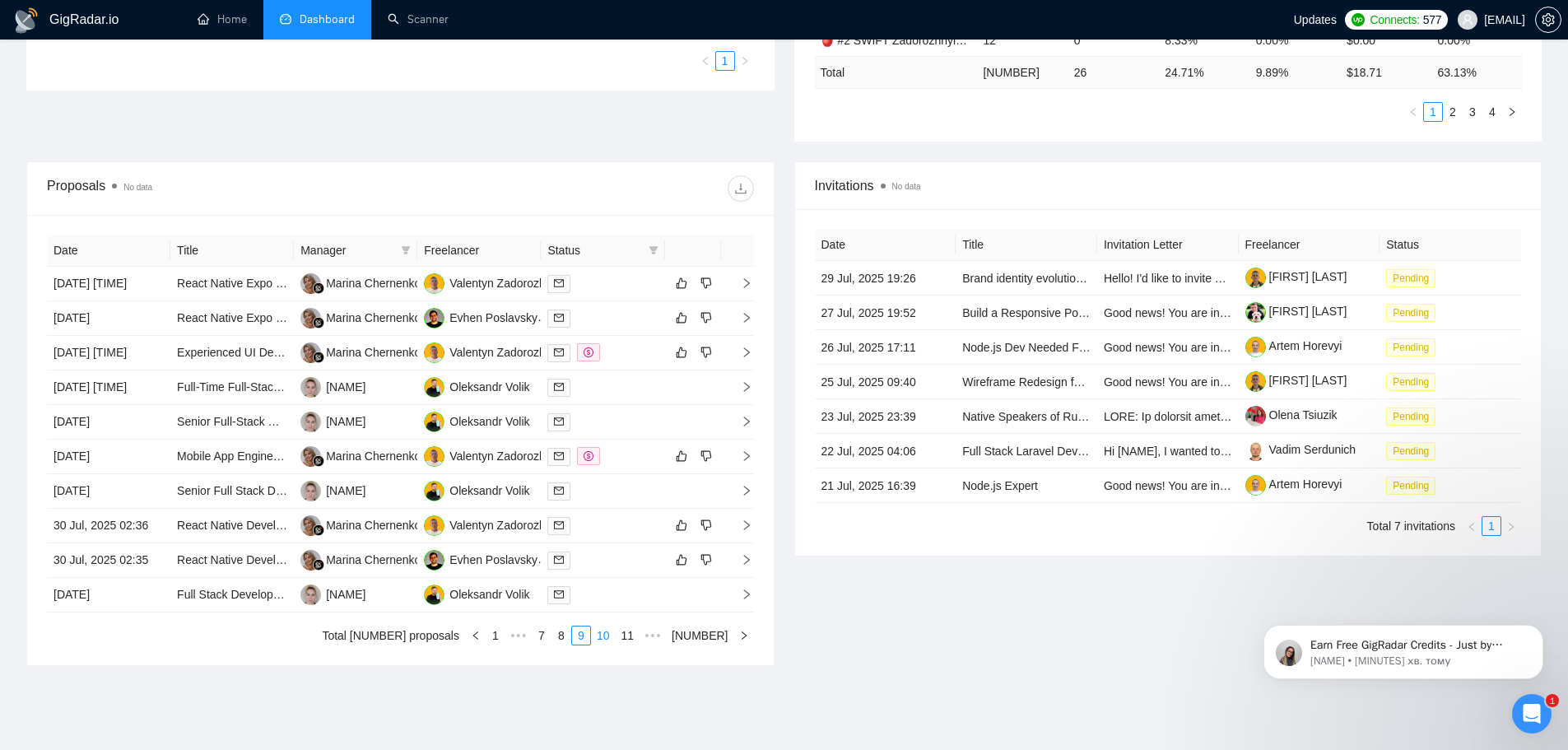 click on "10" at bounding box center [603, 636] 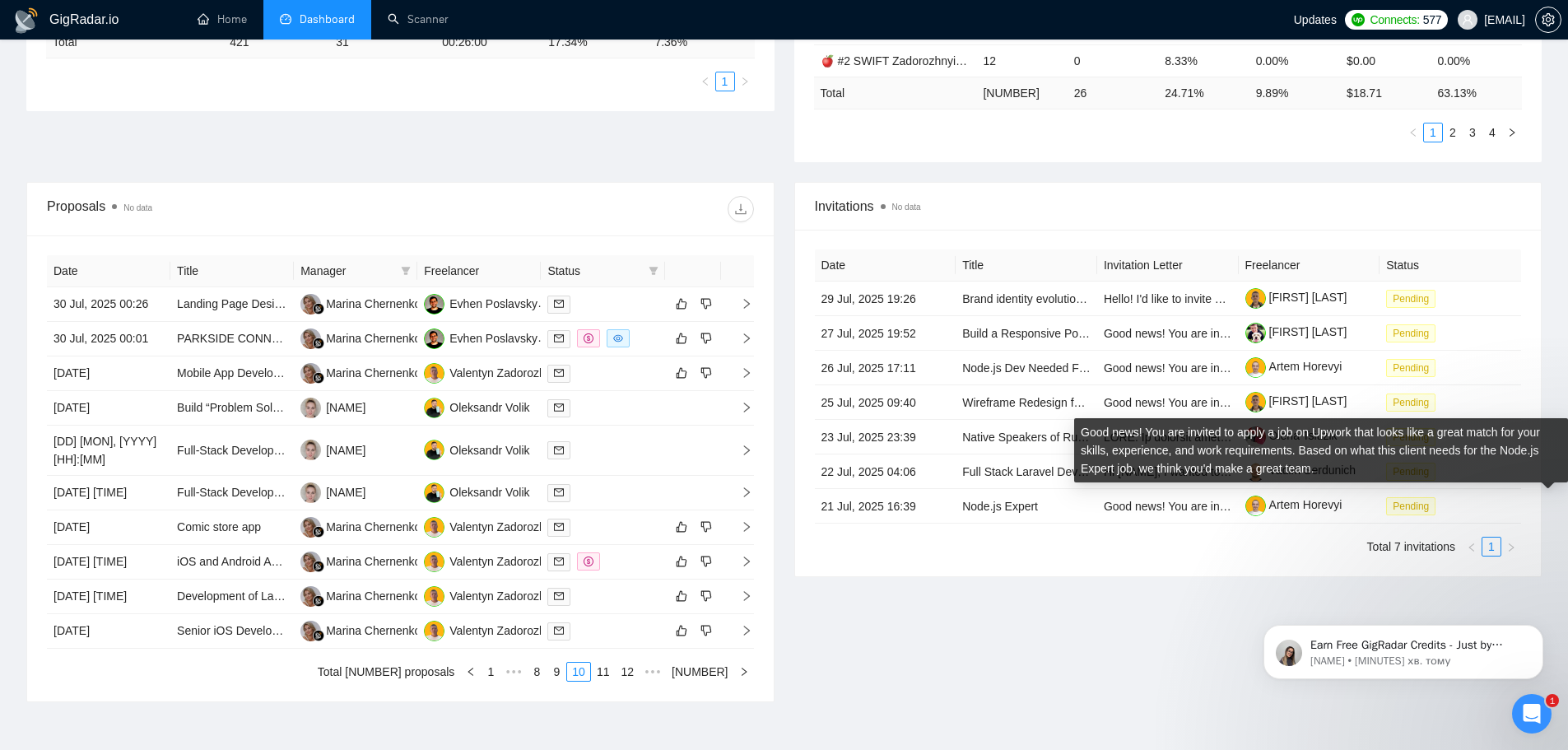 scroll, scrollTop: 473, scrollLeft: 0, axis: vertical 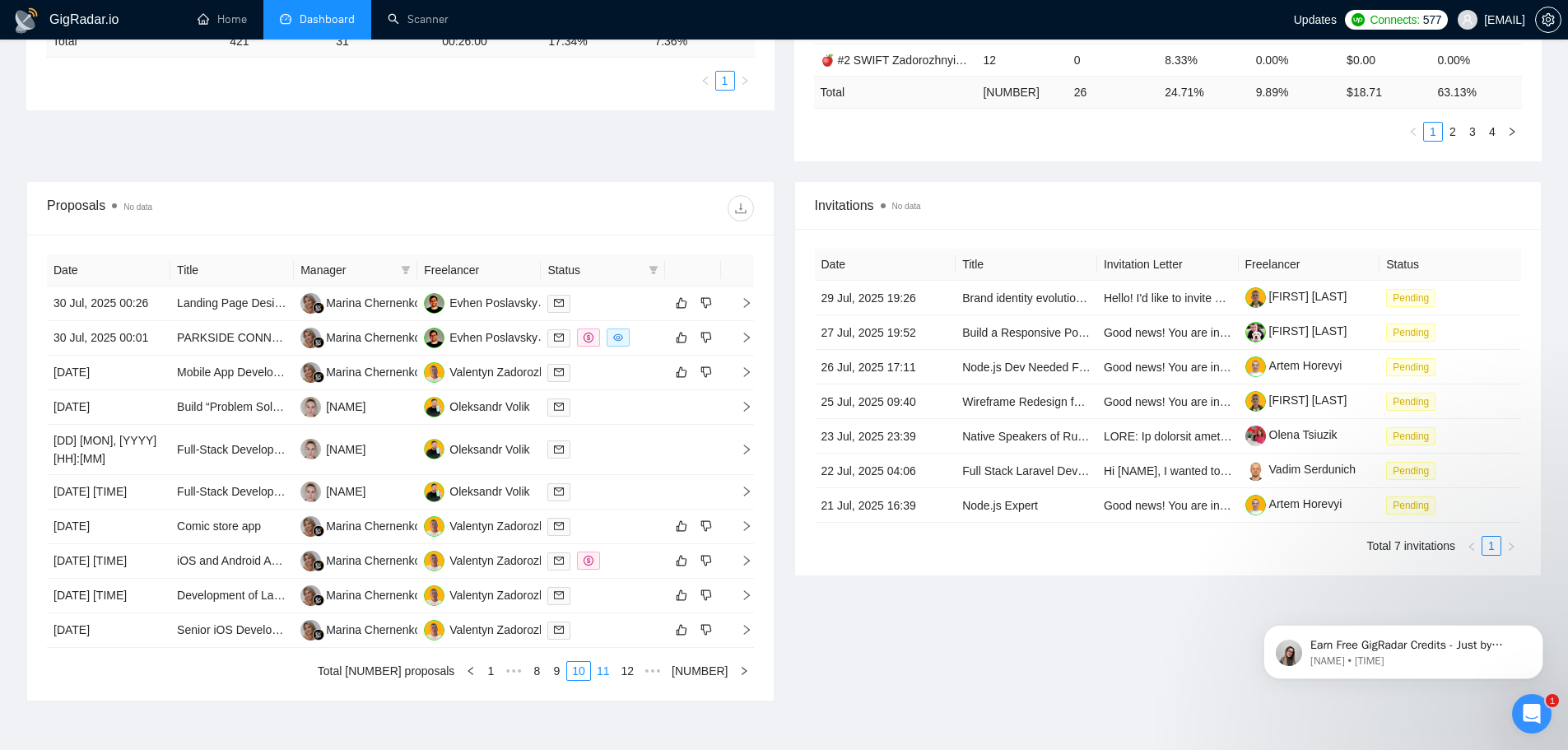 click on "11" at bounding box center [603, 671] 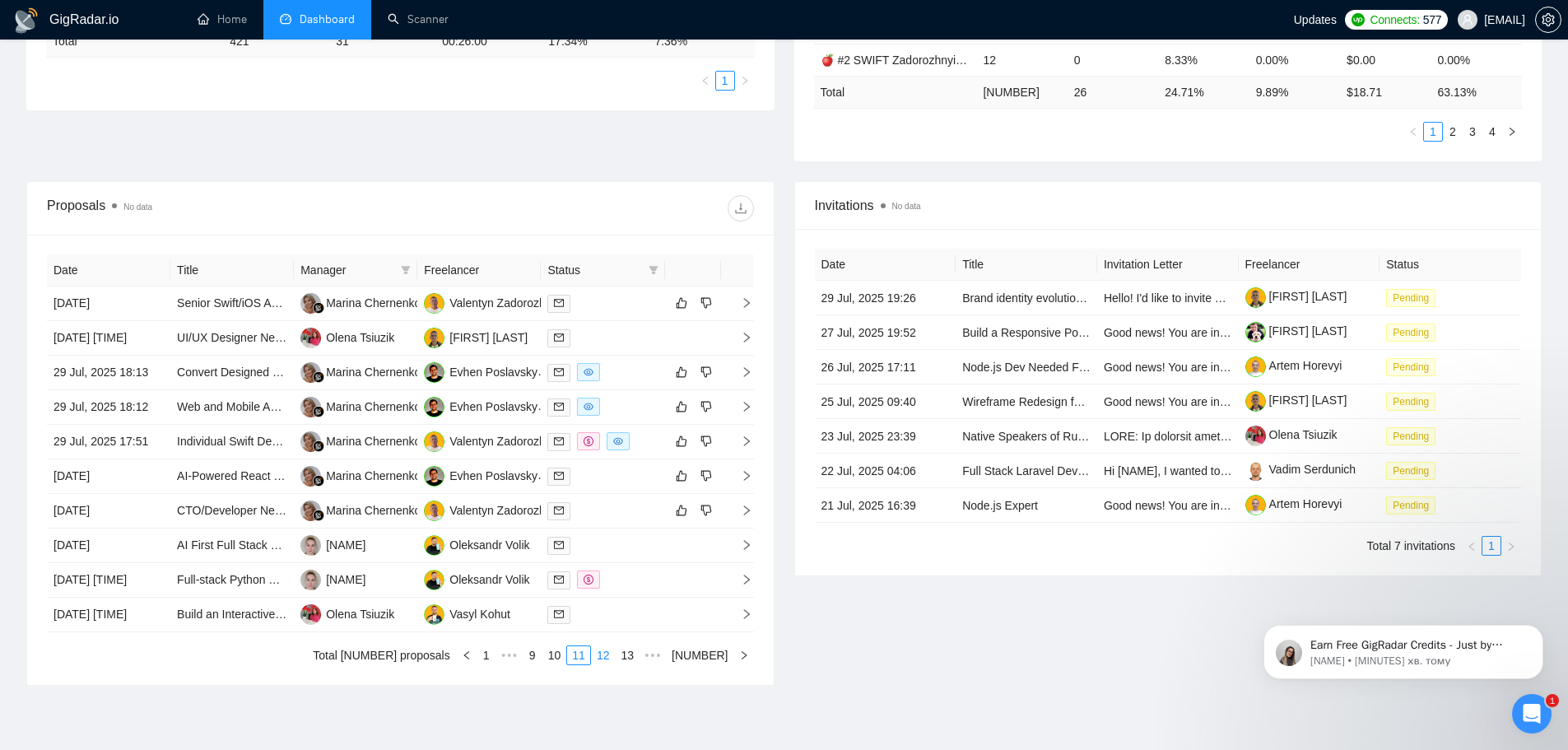 click on "12" at bounding box center [603, 655] 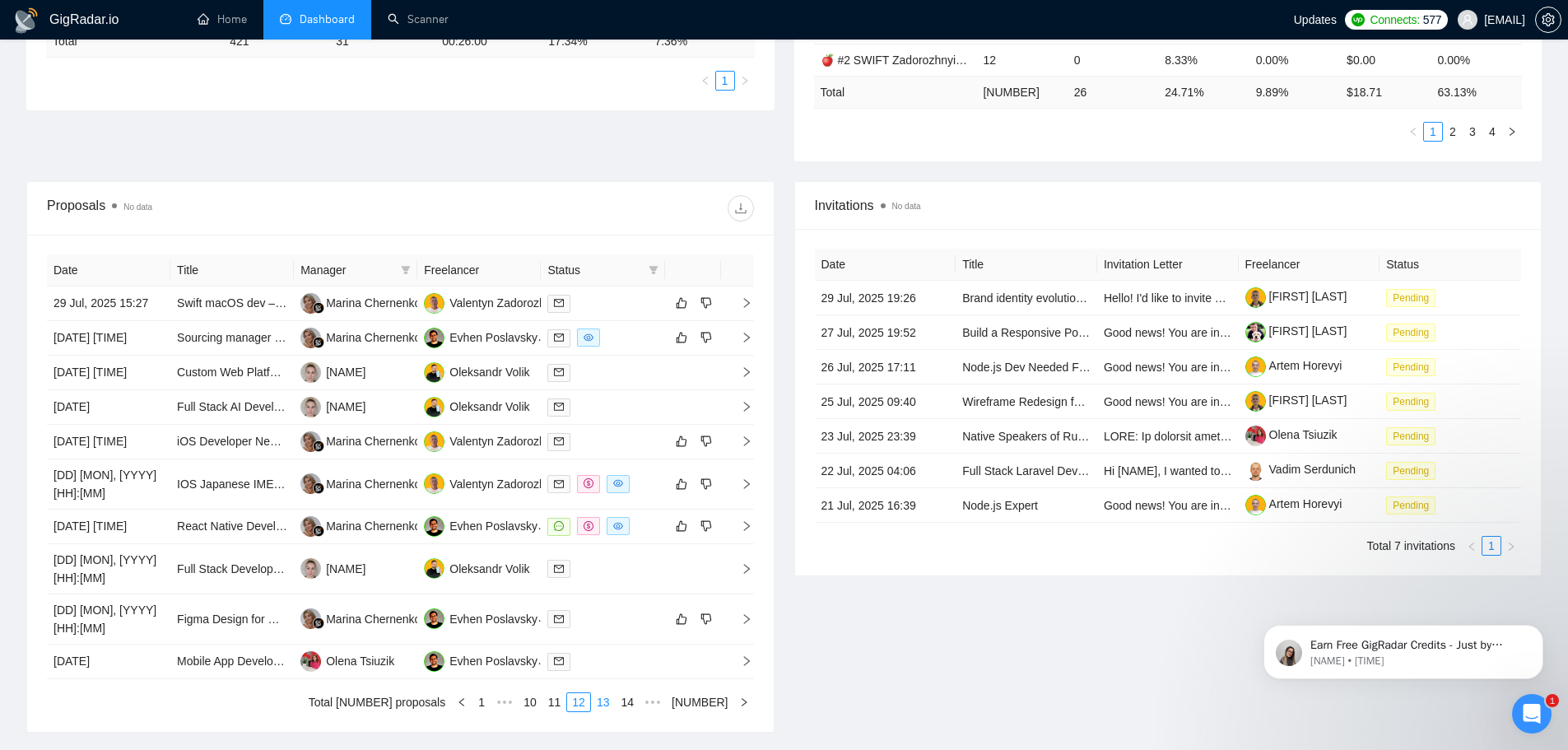 click on "13" at bounding box center [603, 702] 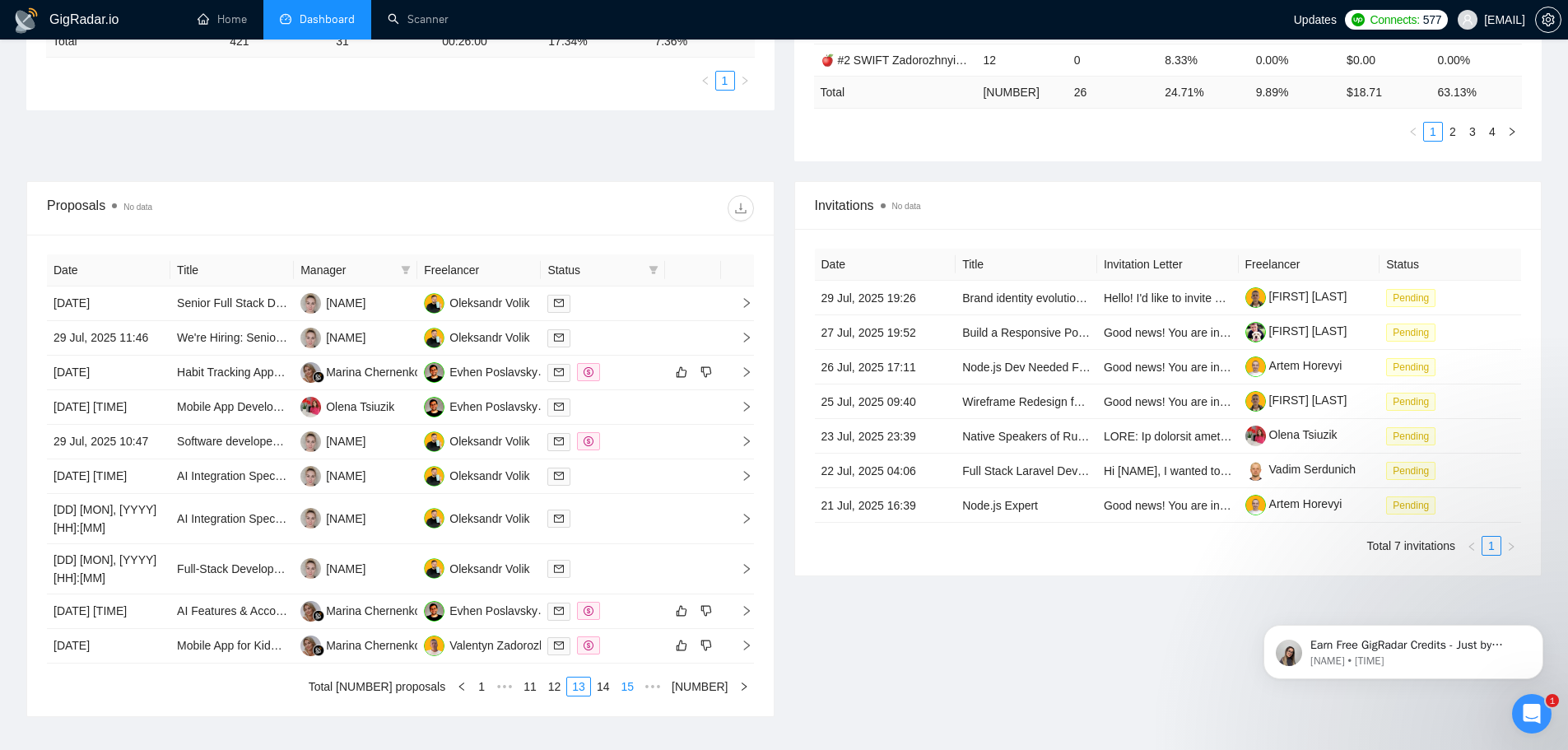 click on "14" at bounding box center [603, 687] 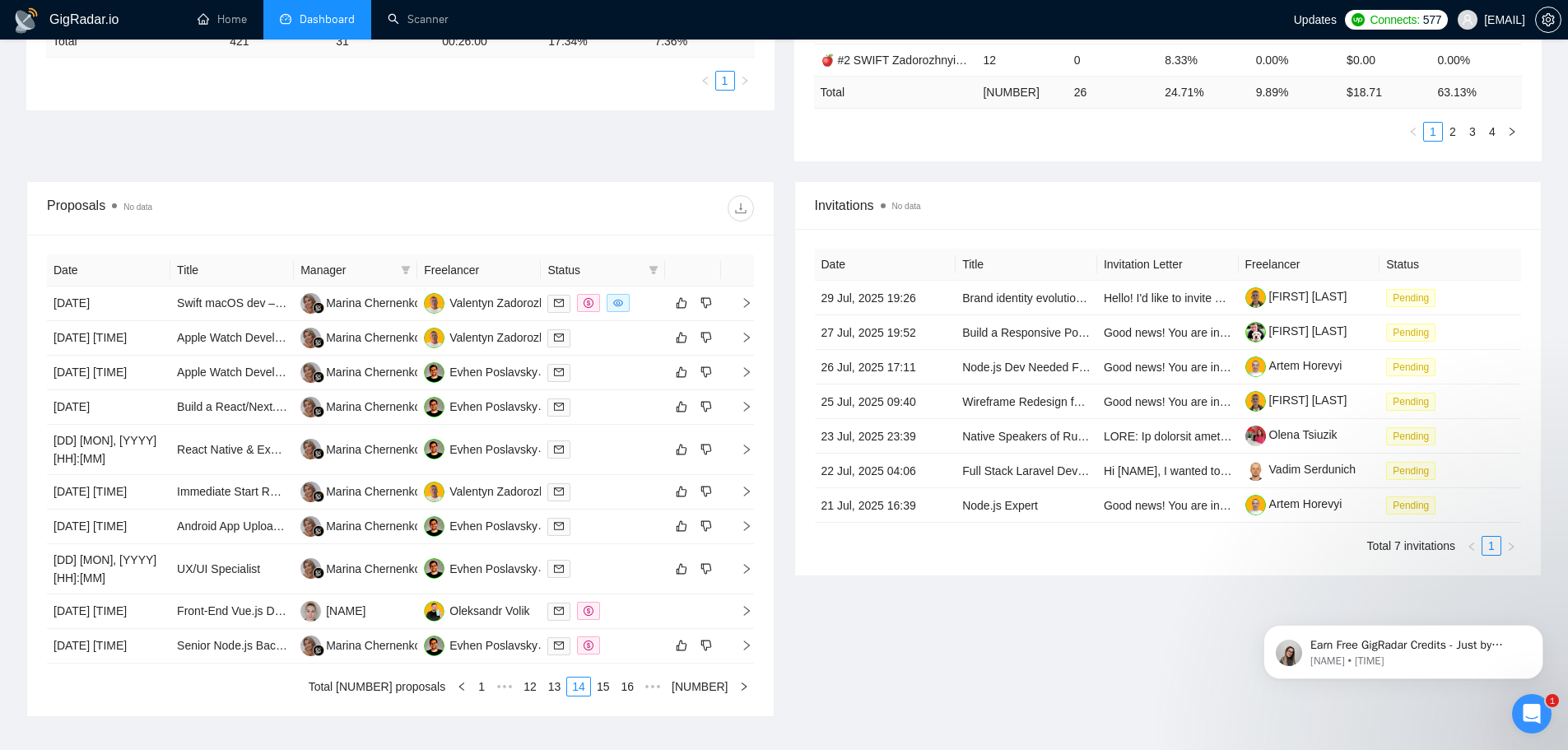click on "[DD] [MON], [YYYY] [HH]:[MM] Swift macOS dev –Tracking virtual webcam (menu-bar, Core Media IO) [NAME] [NAME] [DD] [MON], [YYYY] [HH]:[MM] Apple Watch Developer with Expo and React Native Experience [NAME] [NAME] [DD] [MON], [YYYY] [HH]:[MM] Apple Watch Developer with Expo and React Native Experience [NAME] [NAME] [DD] [MON], [YYYY] [HH]:[MM] Build a React/Next.js Fintech Web App from Scratch [NAME] [NAME] [DD] [MON], [YYYY] [HH]:[MM] React Native & Expo Developer for Next-Gen Research Panel Platform [NAME] [NAME] [DD] [MON], [YYYY] [HH]:[MM] Immediate Start Required! Long Term Developer to launch existing iOS & android App Swift Kotlin [NAME] [NAME] [DD] [MON], [YYYY] [HH]:[MM] Android App Upload / Testing [NAME] [NAME] [DD] [MON], [YYYY] [HH]:[MM] UX/UI Specialist [NAME] [NAME] [DD] [MON], [YYYY] [HH]:[MM] [NAME] [NAME] [DD] [MON], [YYYY] [HH]:[MM] [NAME]" at bounding box center (400, 475) 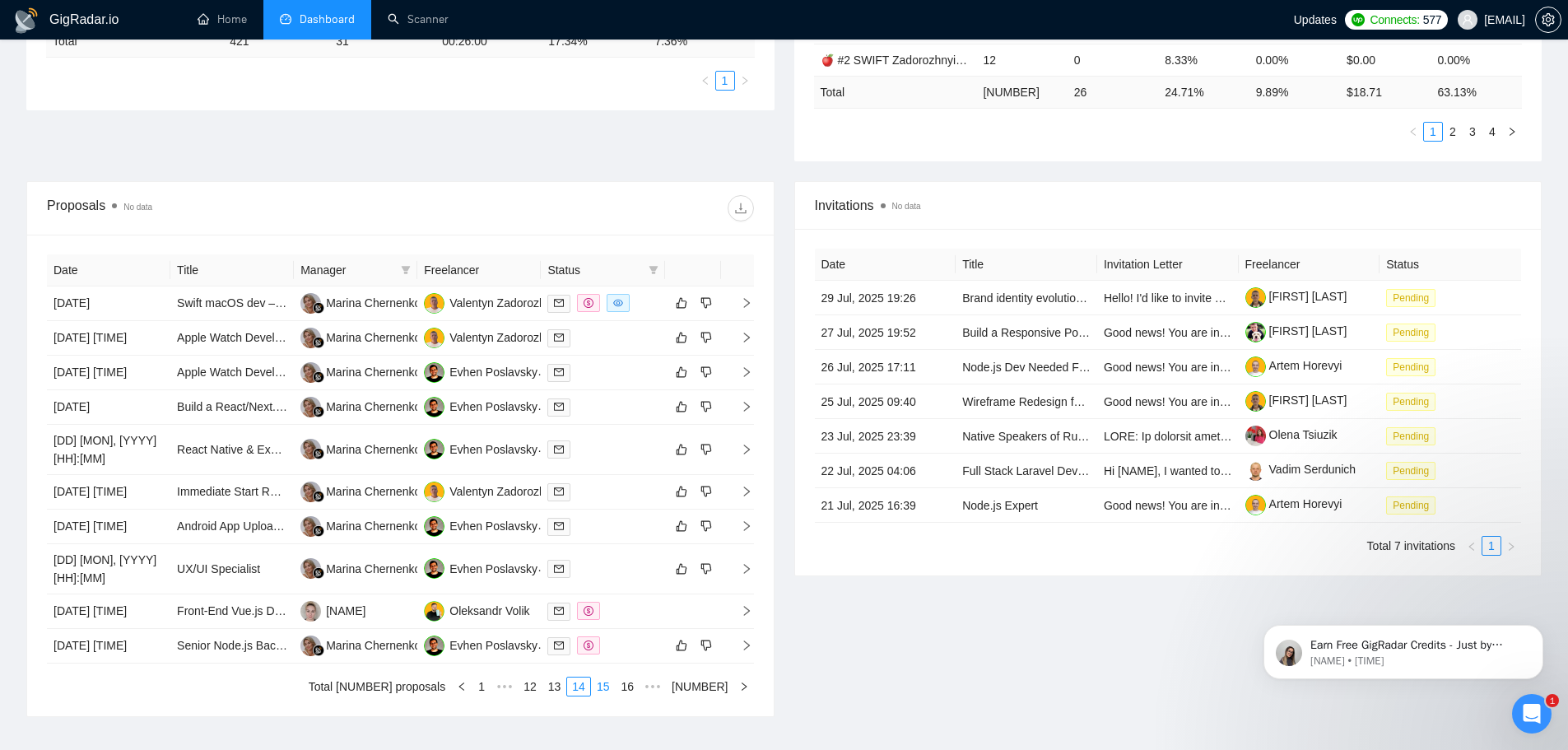 click on "15" at bounding box center [603, 687] 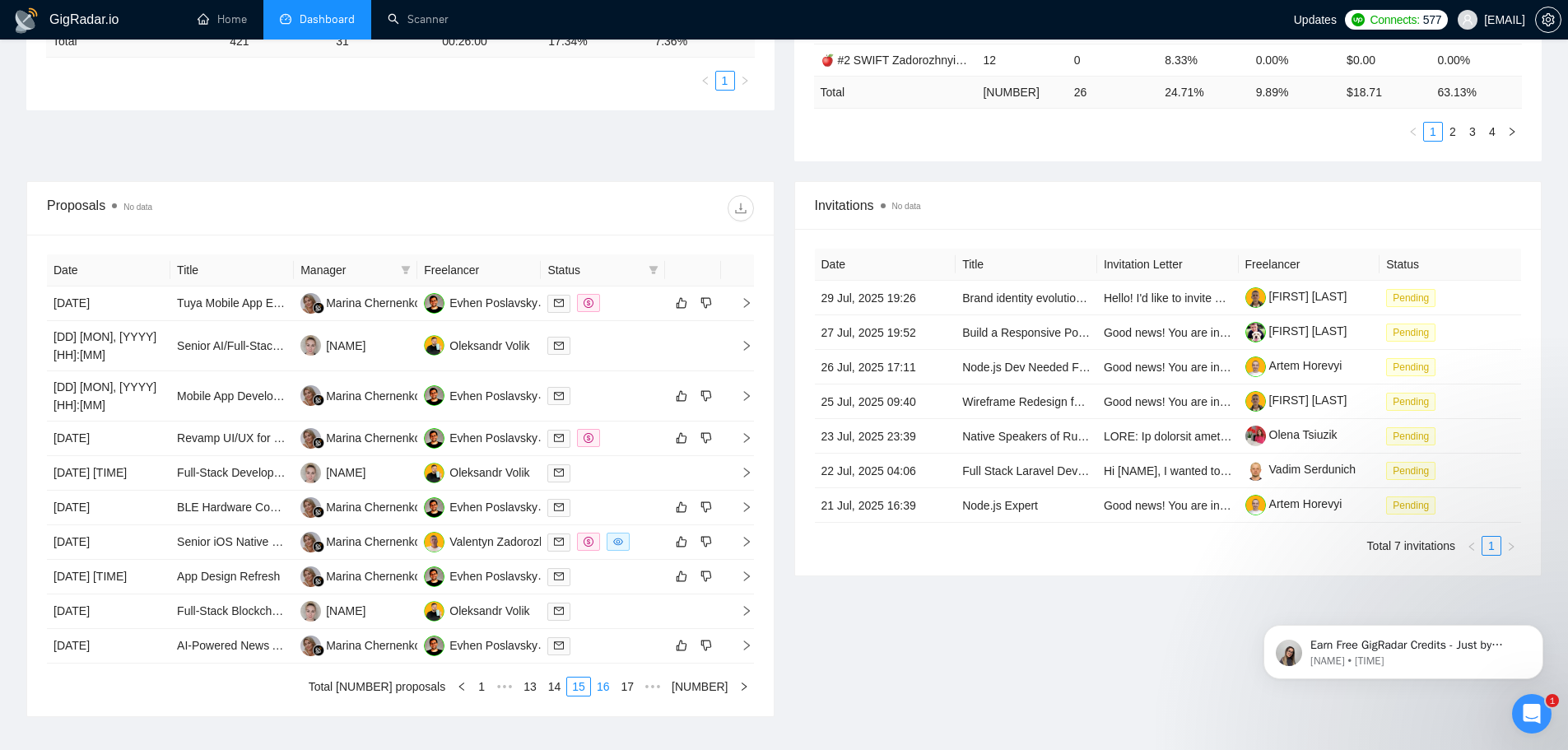 click on "16" at bounding box center (603, 687) 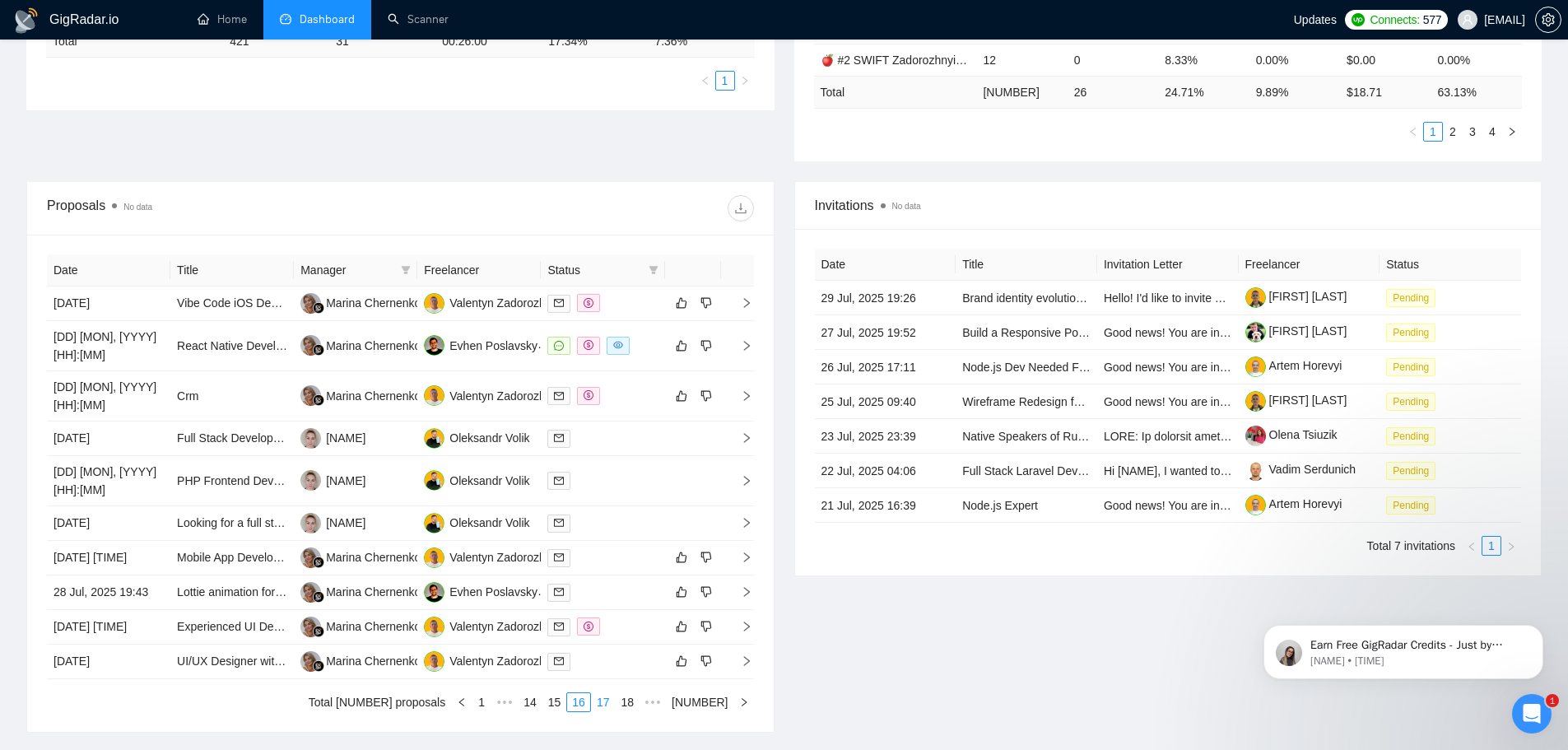 click on "17" at bounding box center [603, 702] 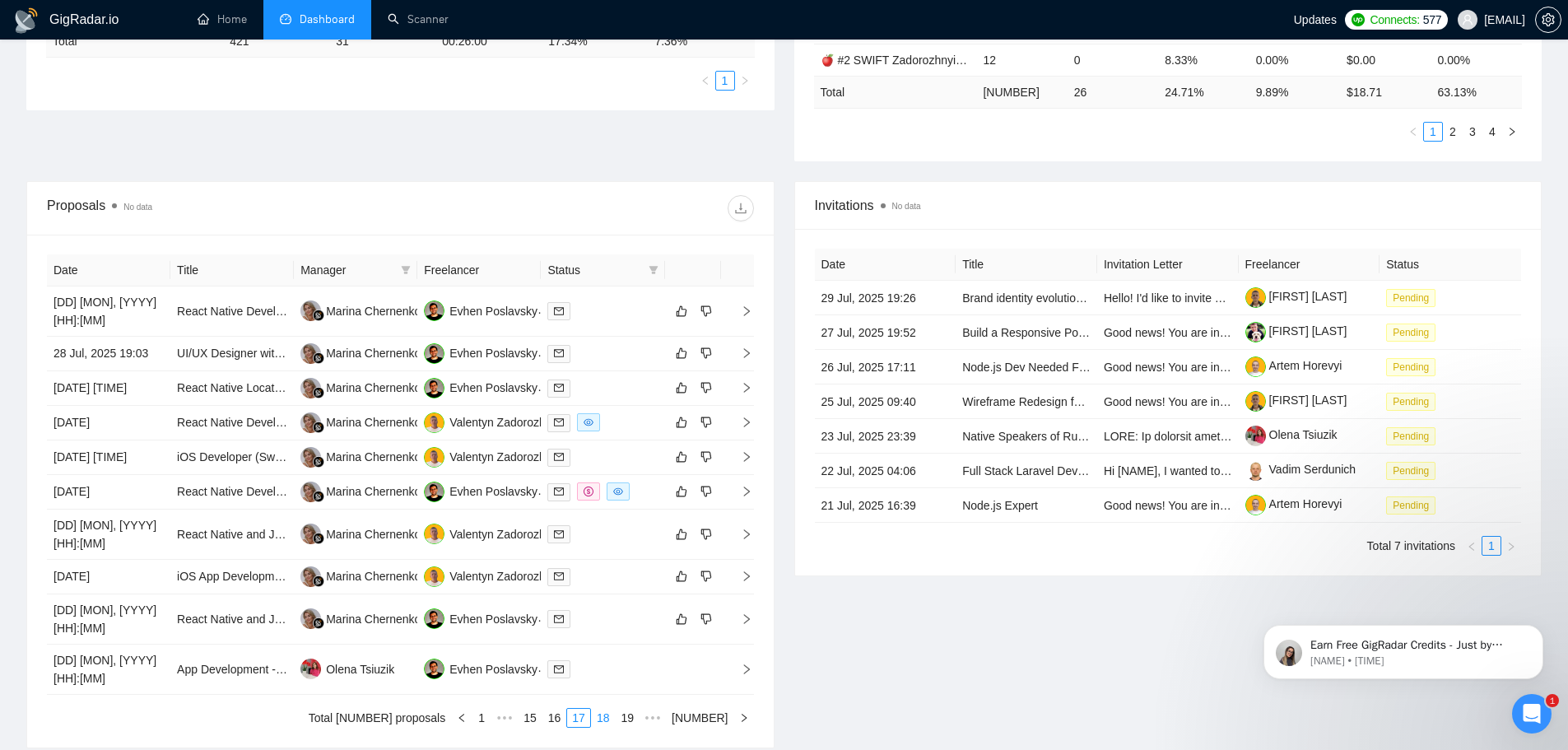 click on "18" at bounding box center [603, 718] 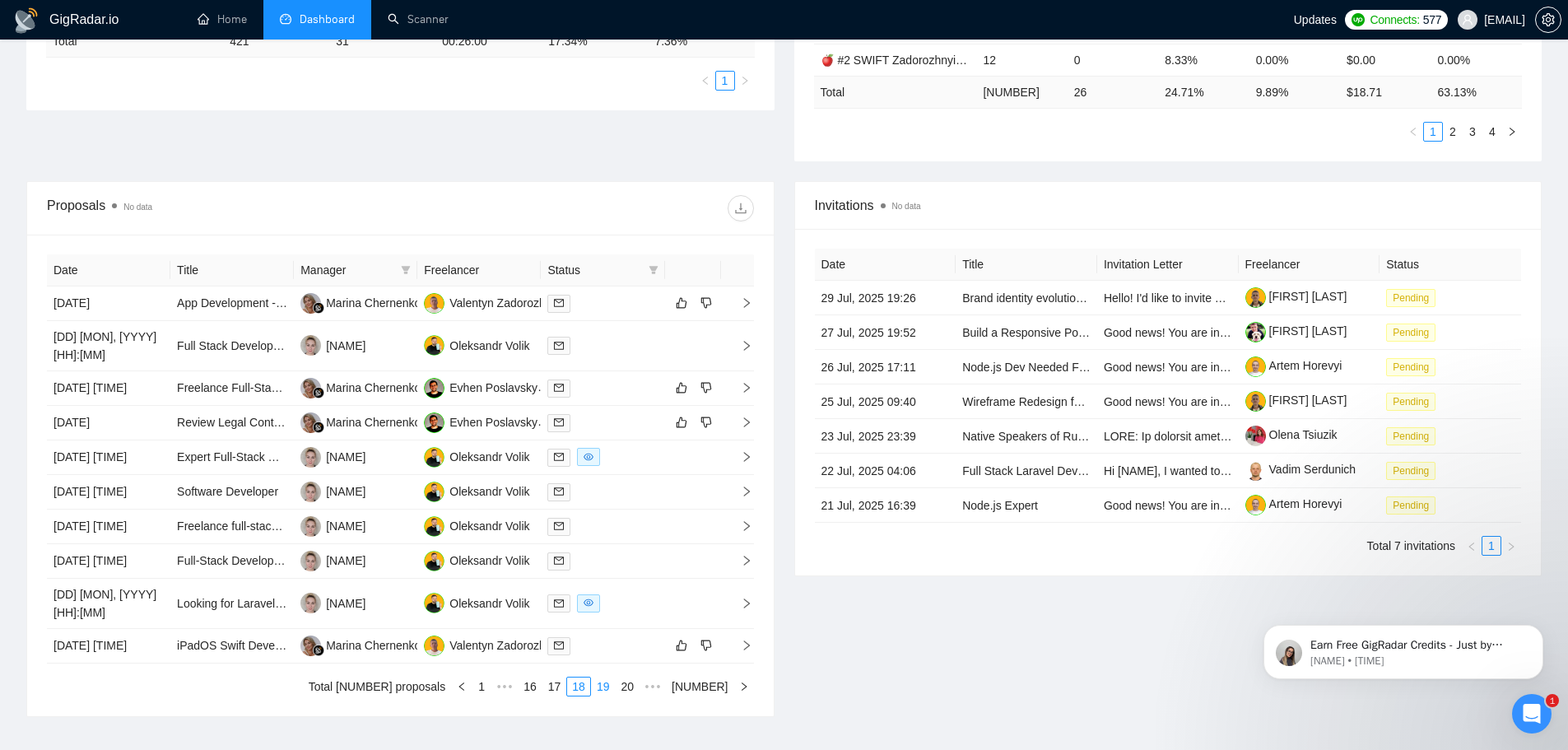 click on "19" at bounding box center [603, 687] 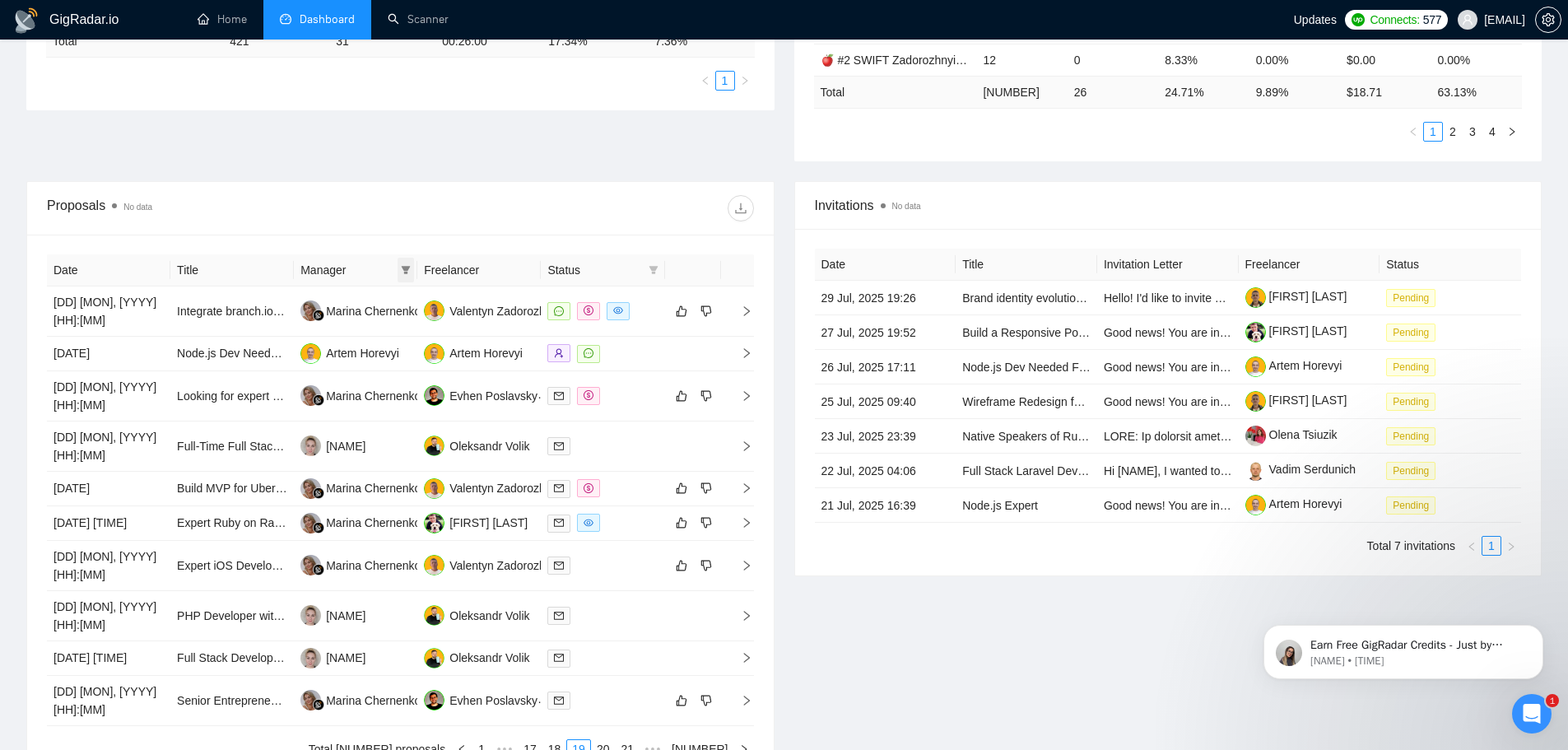 click 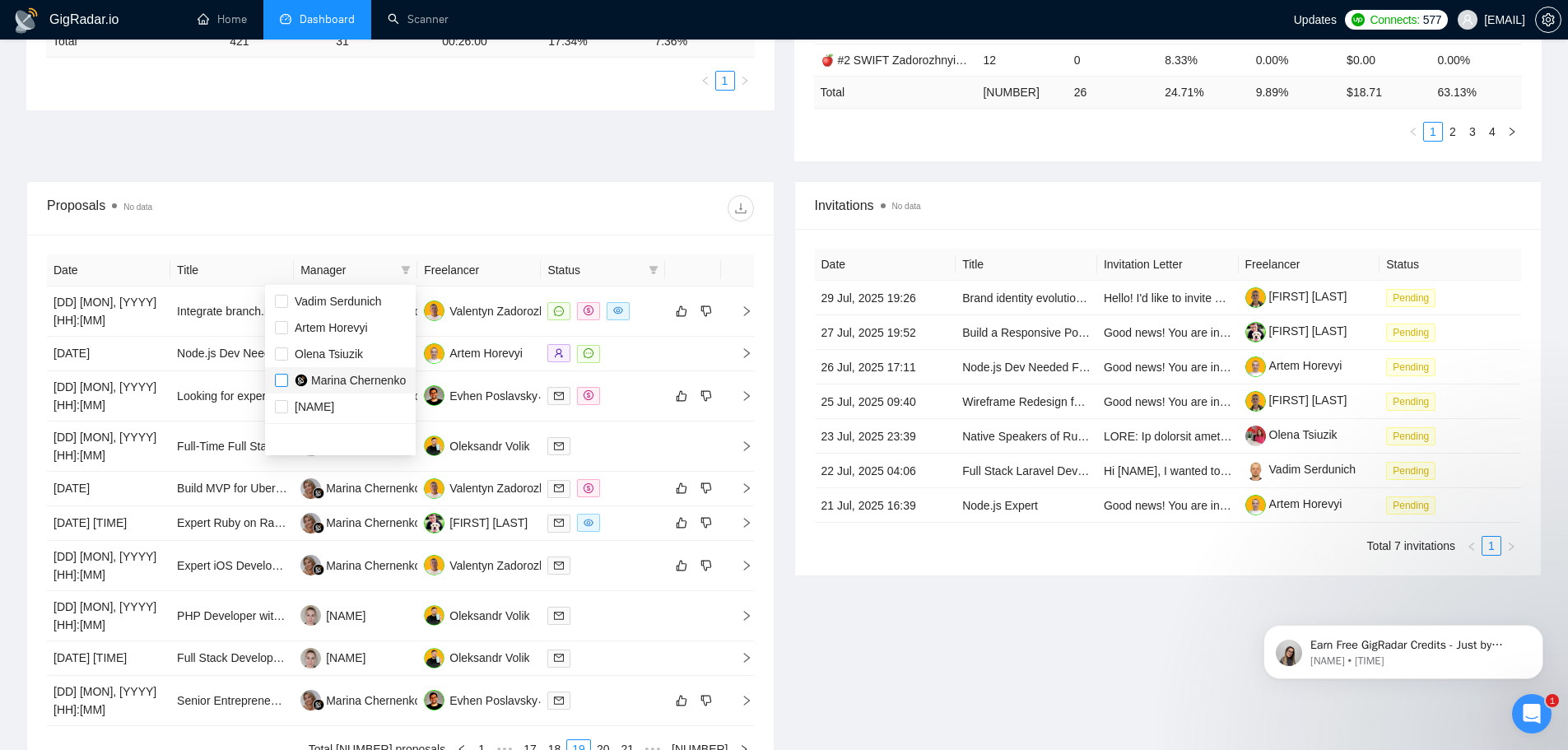 click at bounding box center (281, 380) 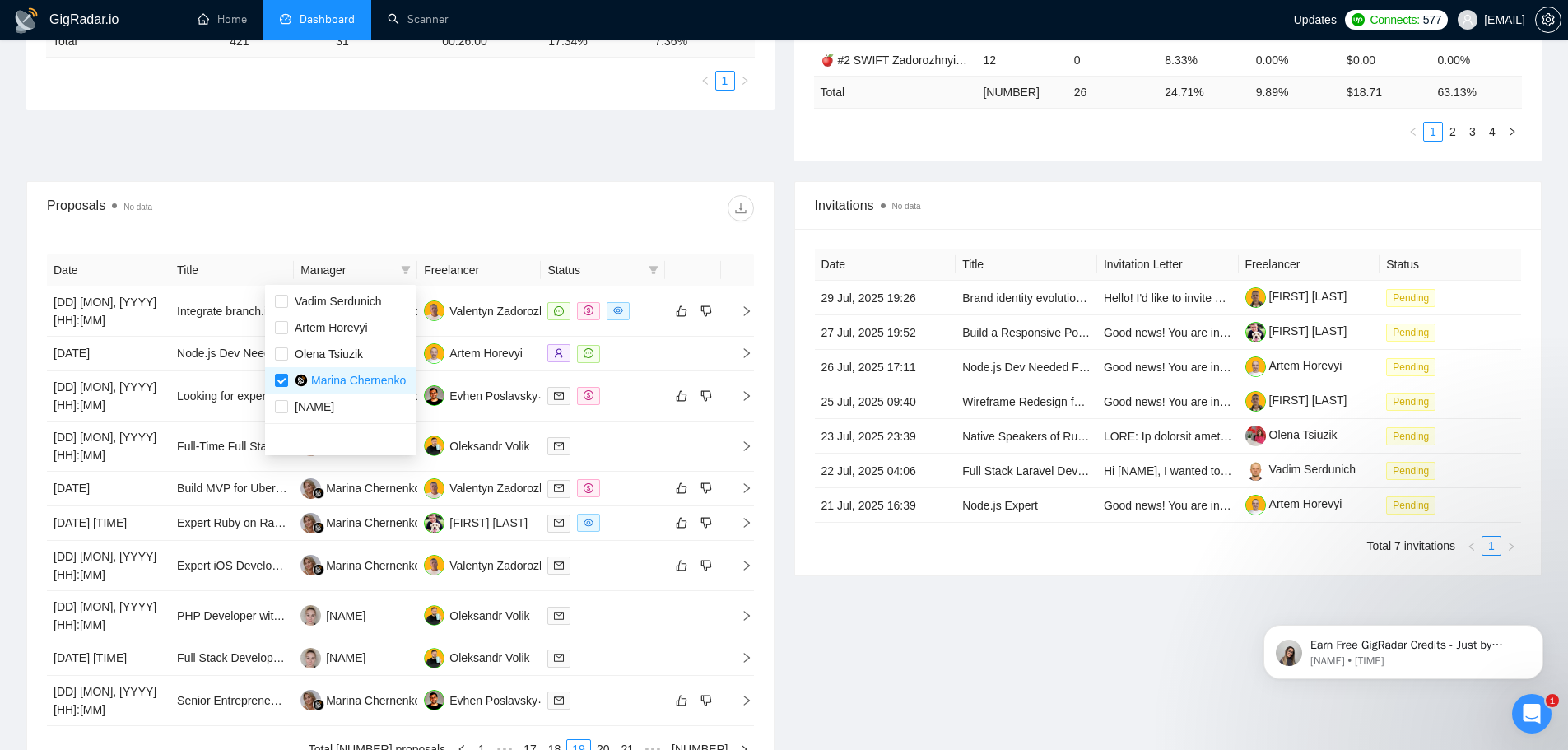 click at bounding box center [576, 208] 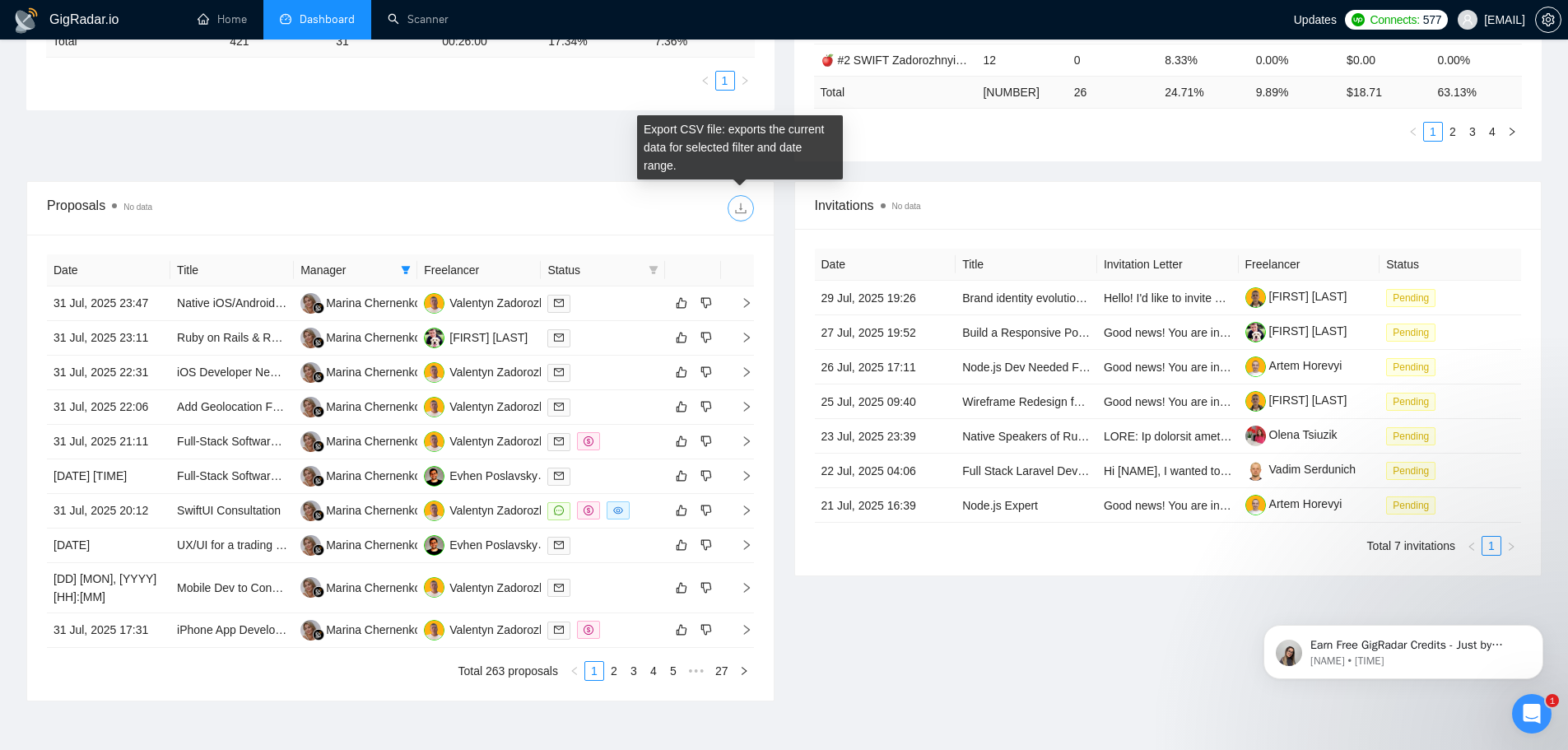 click 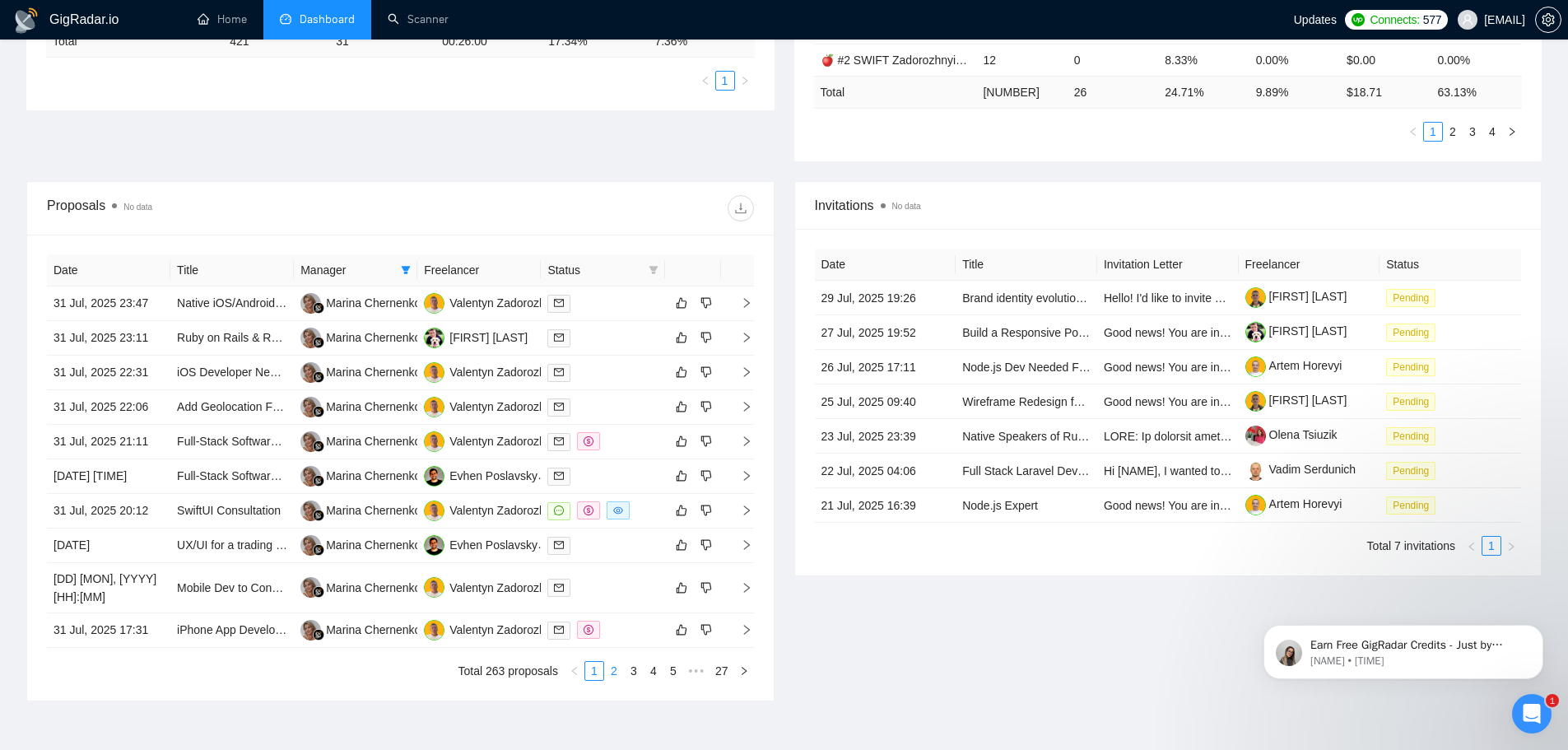 click on "2" at bounding box center (614, 671) 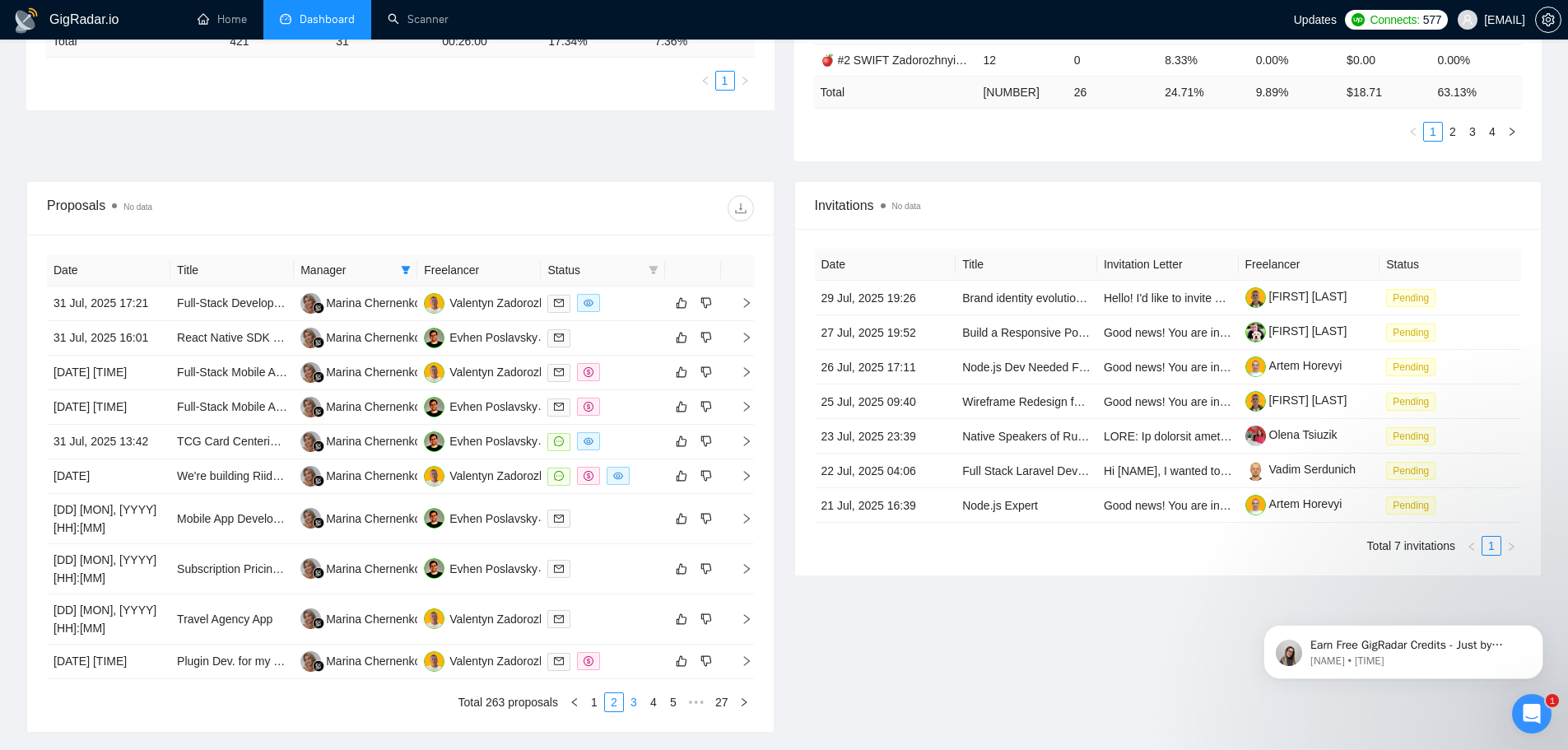 click on "3" at bounding box center [634, 702] 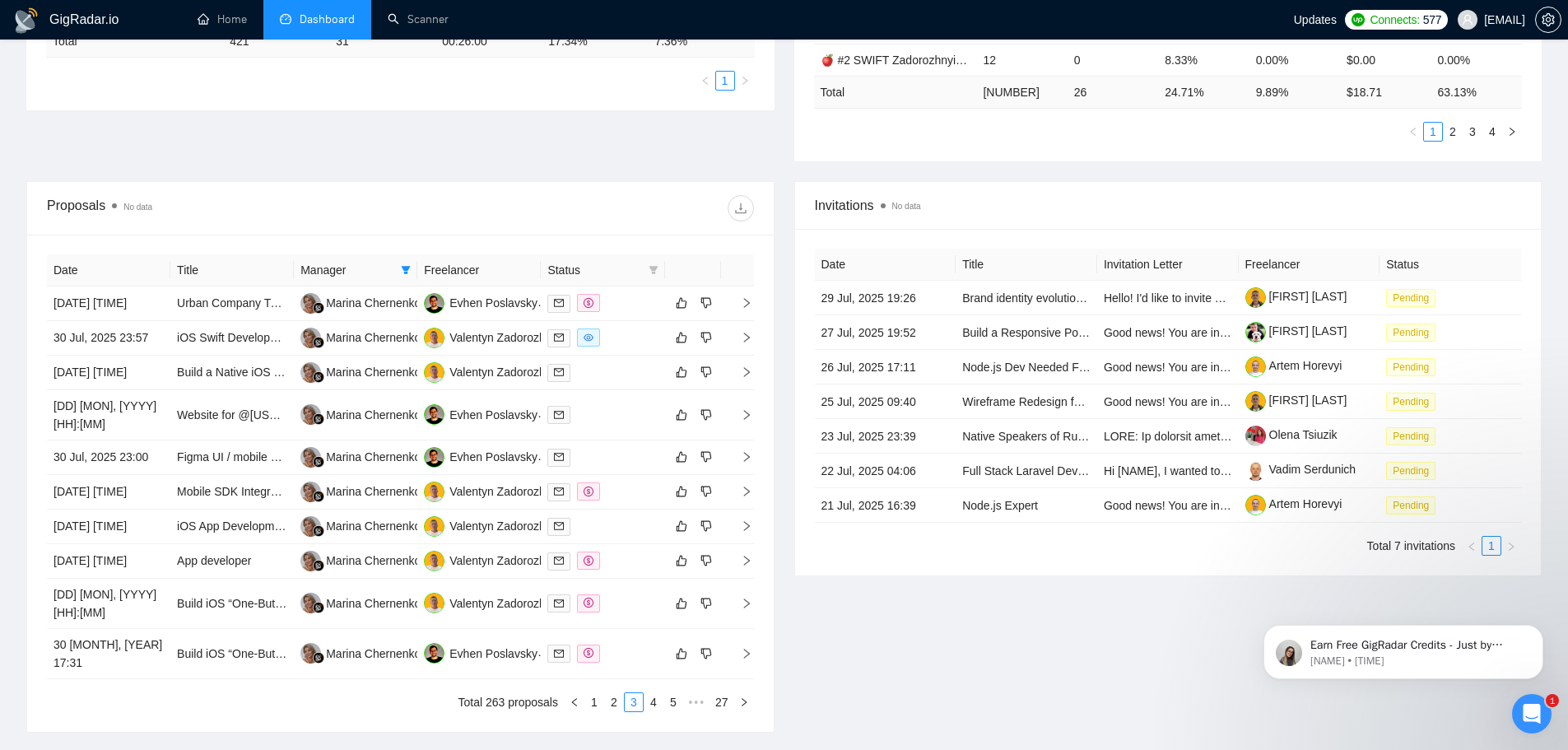 type 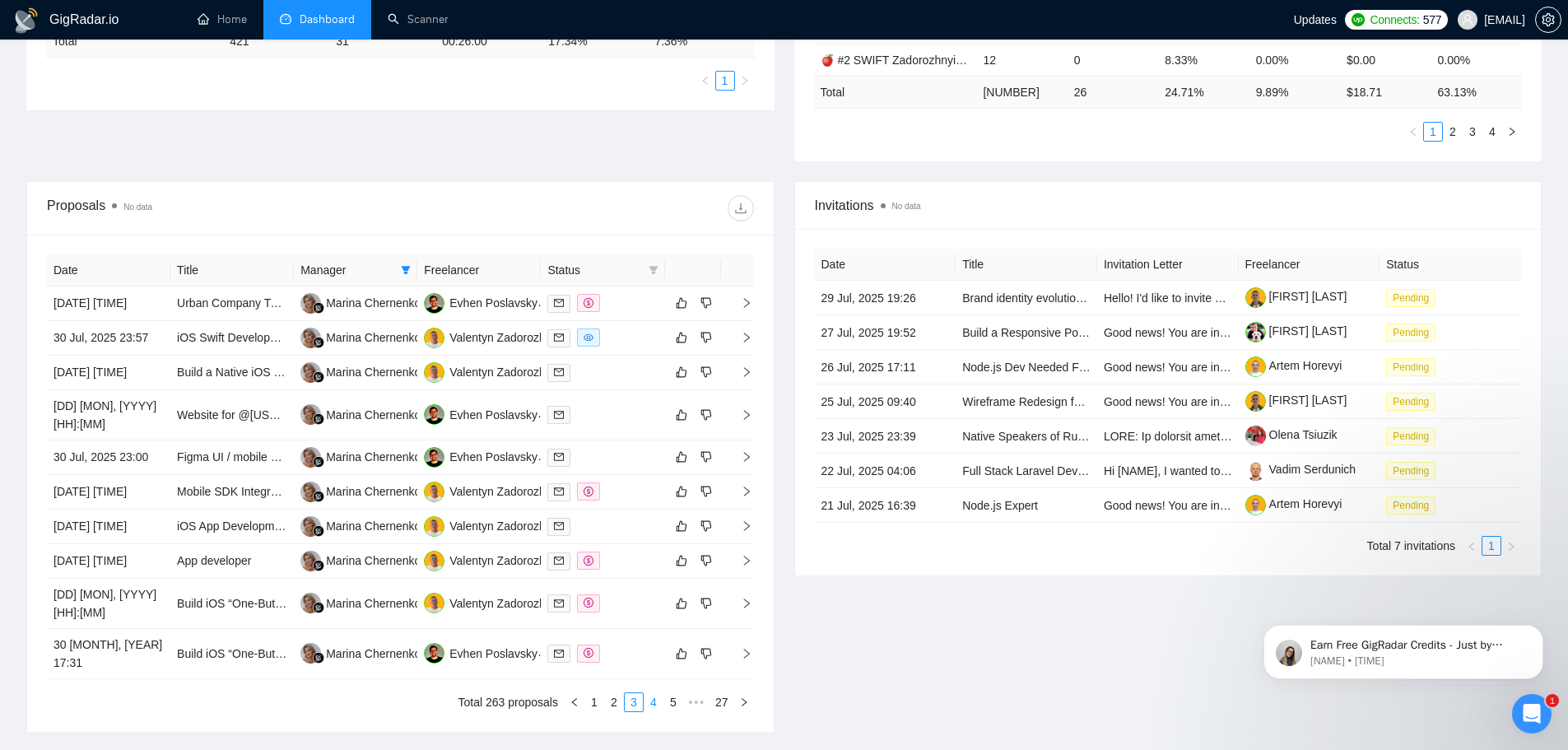click on "4" at bounding box center [654, 702] 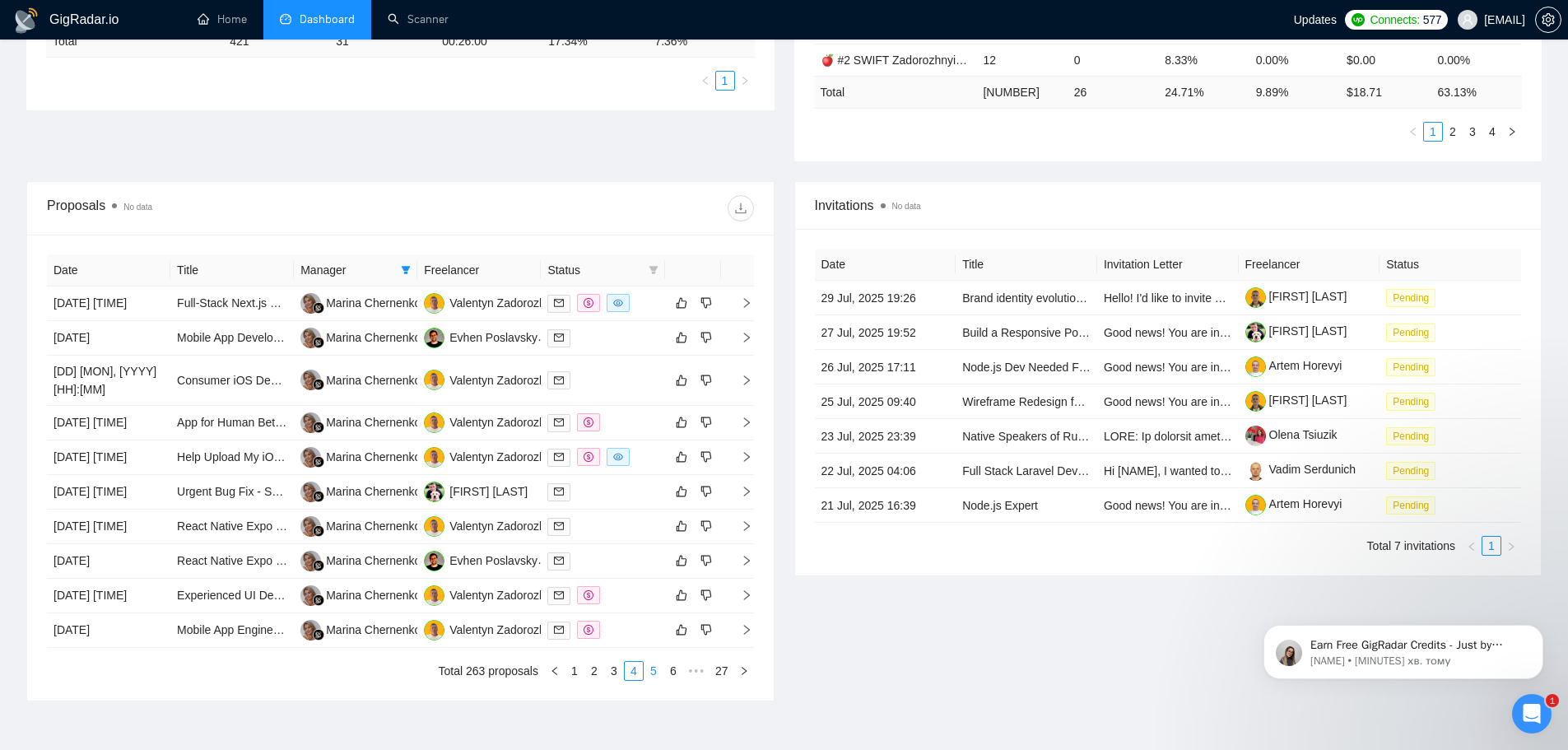 click on "5" at bounding box center [654, 671] 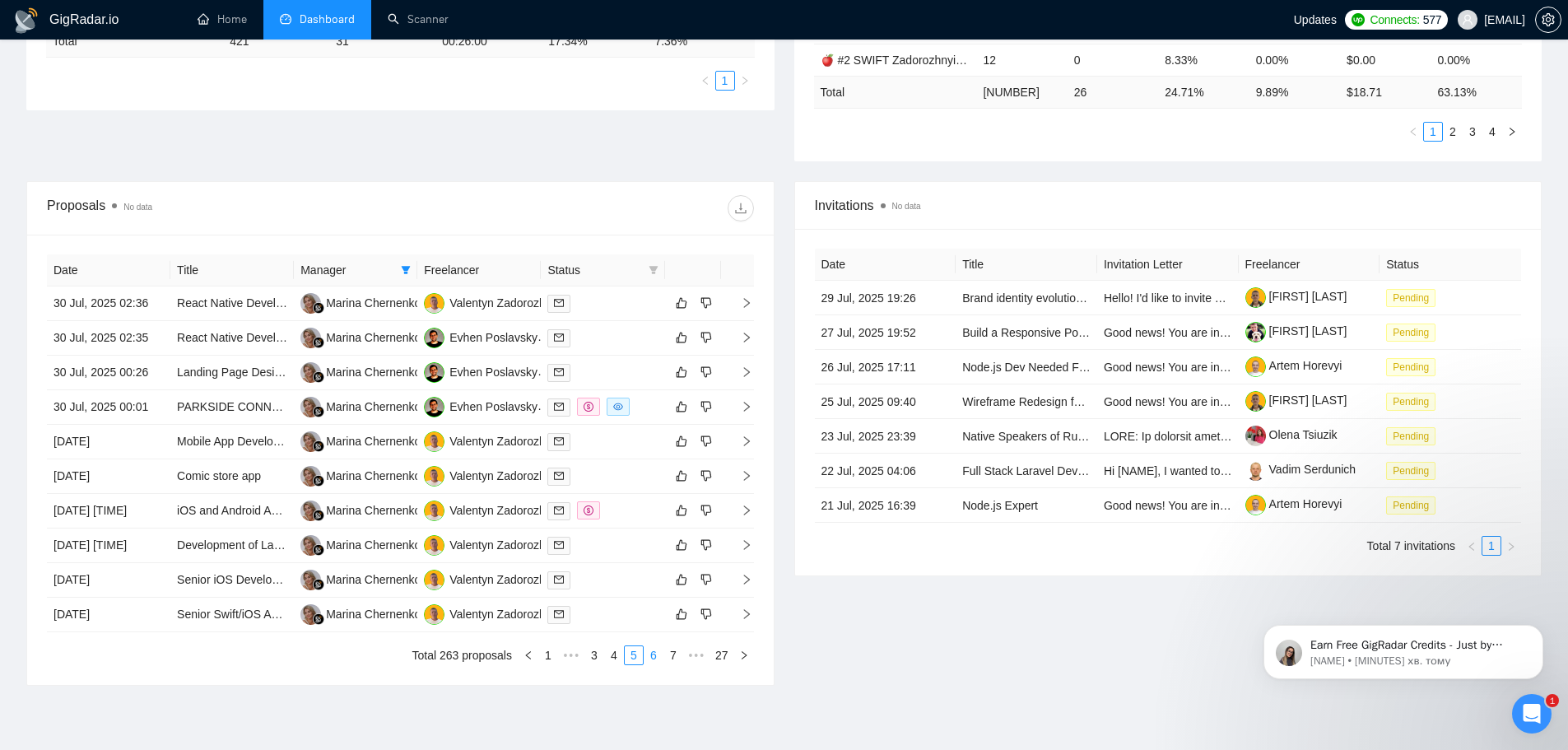 click on "6" at bounding box center [654, 655] 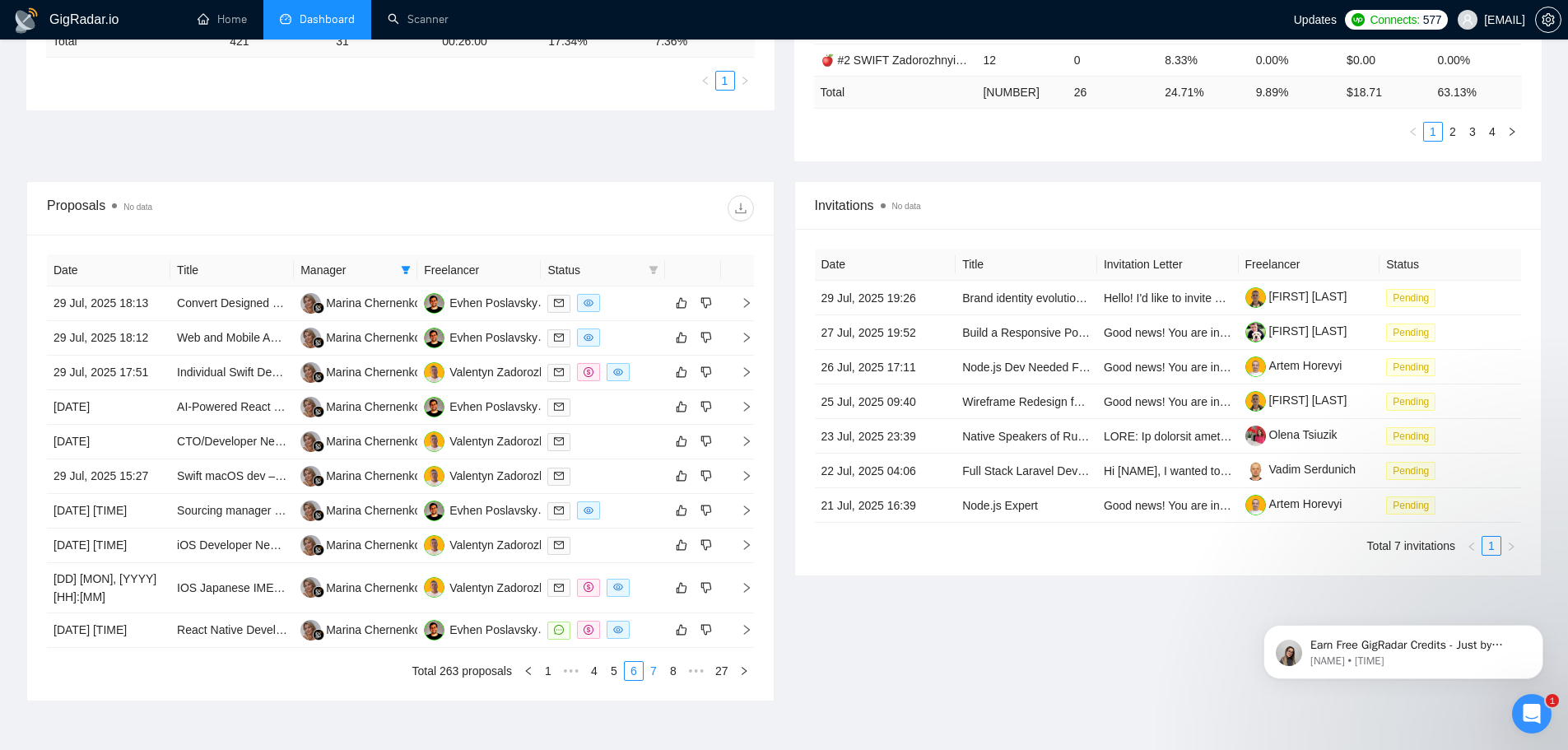 click on "7" at bounding box center [654, 671] 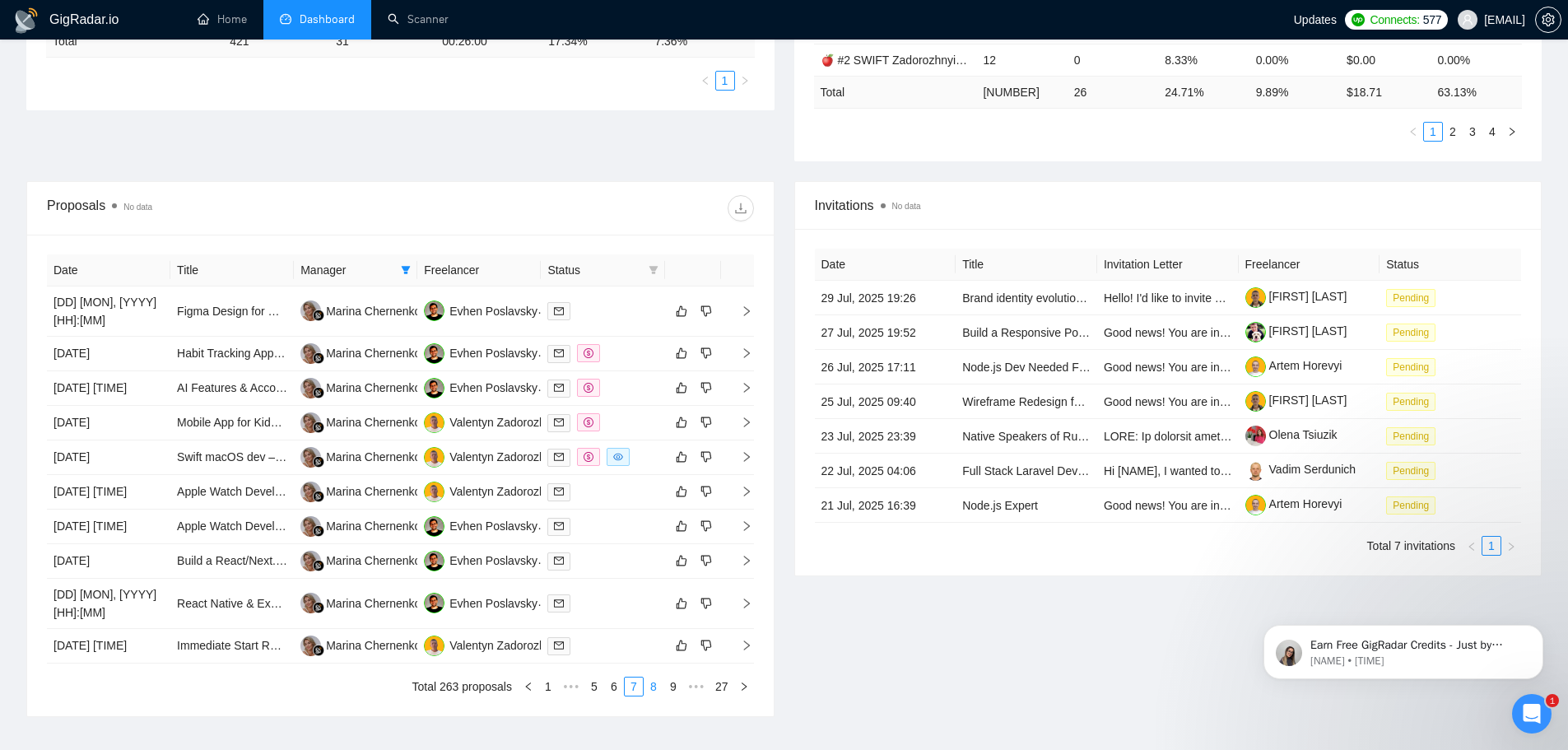 click on "8" at bounding box center (654, 687) 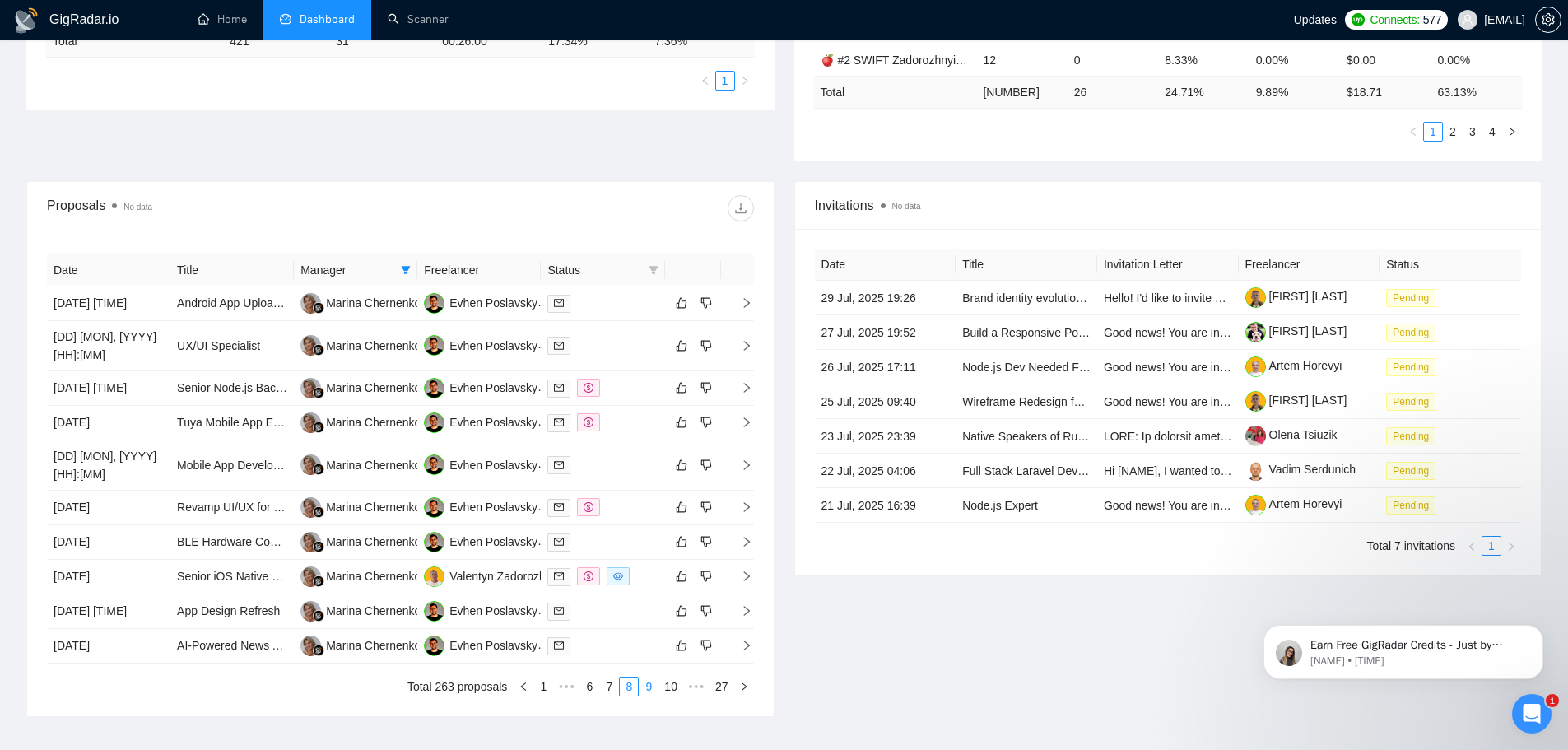 click on "9" at bounding box center (649, 687) 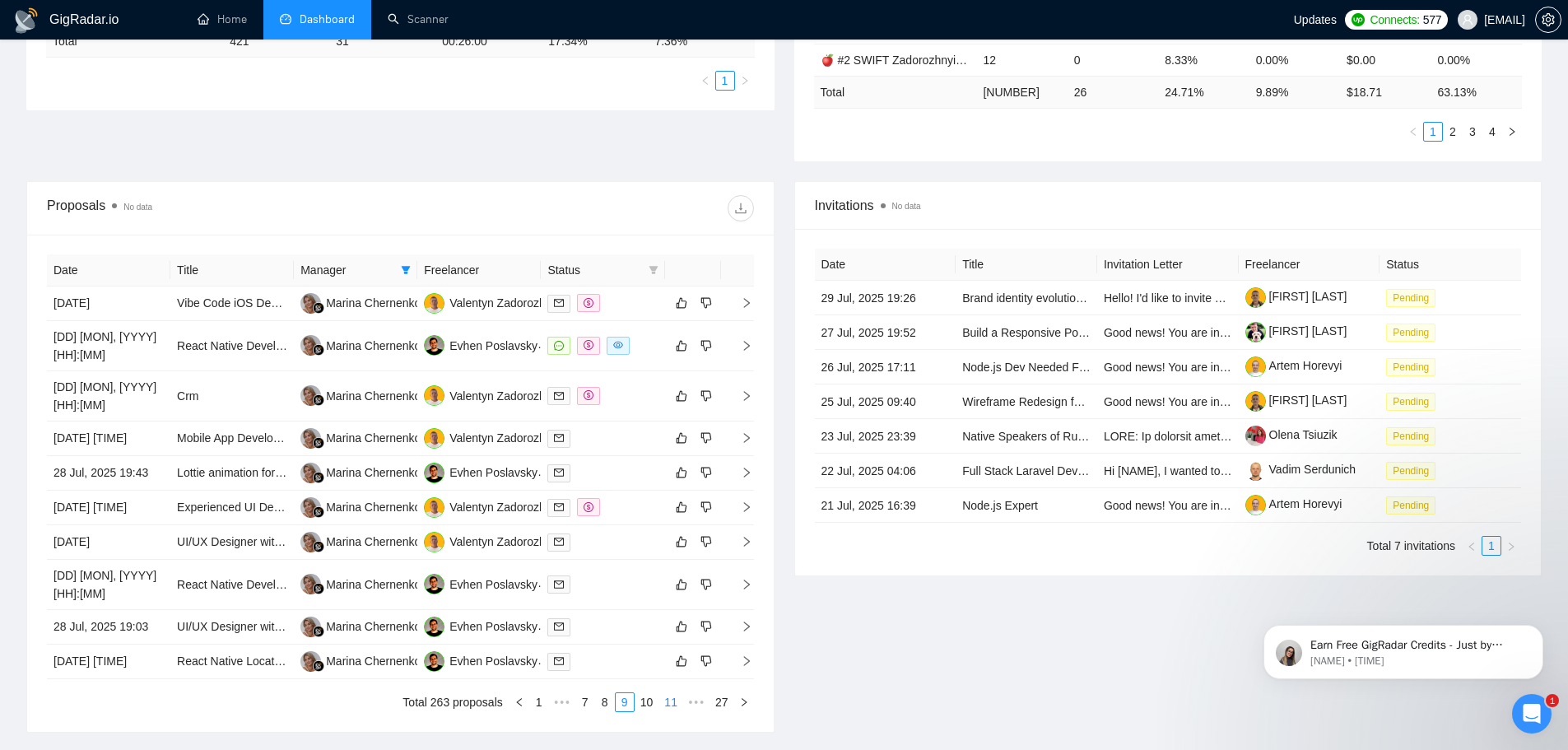 click on "10" at bounding box center [647, 702] 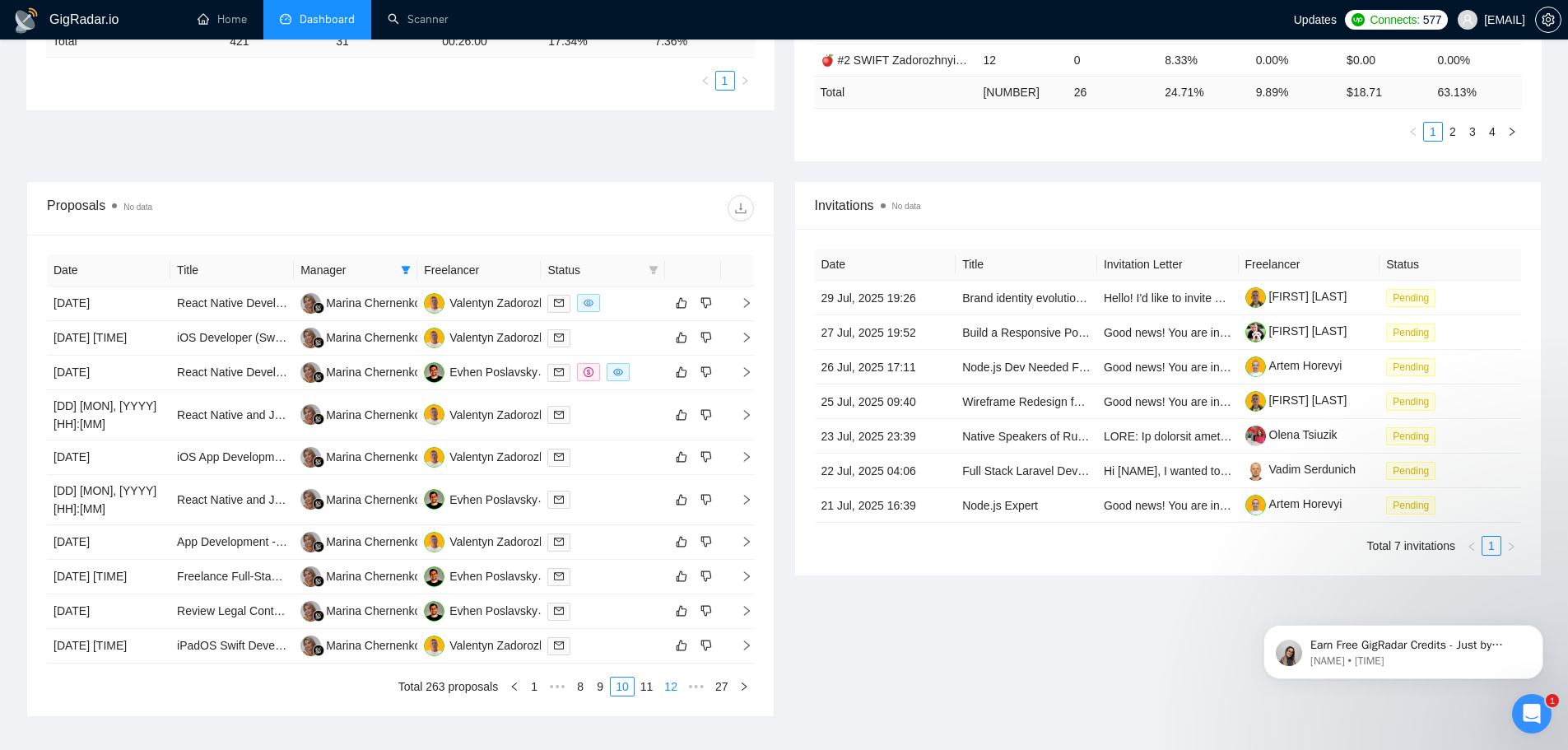 click on "11" at bounding box center [647, 687] 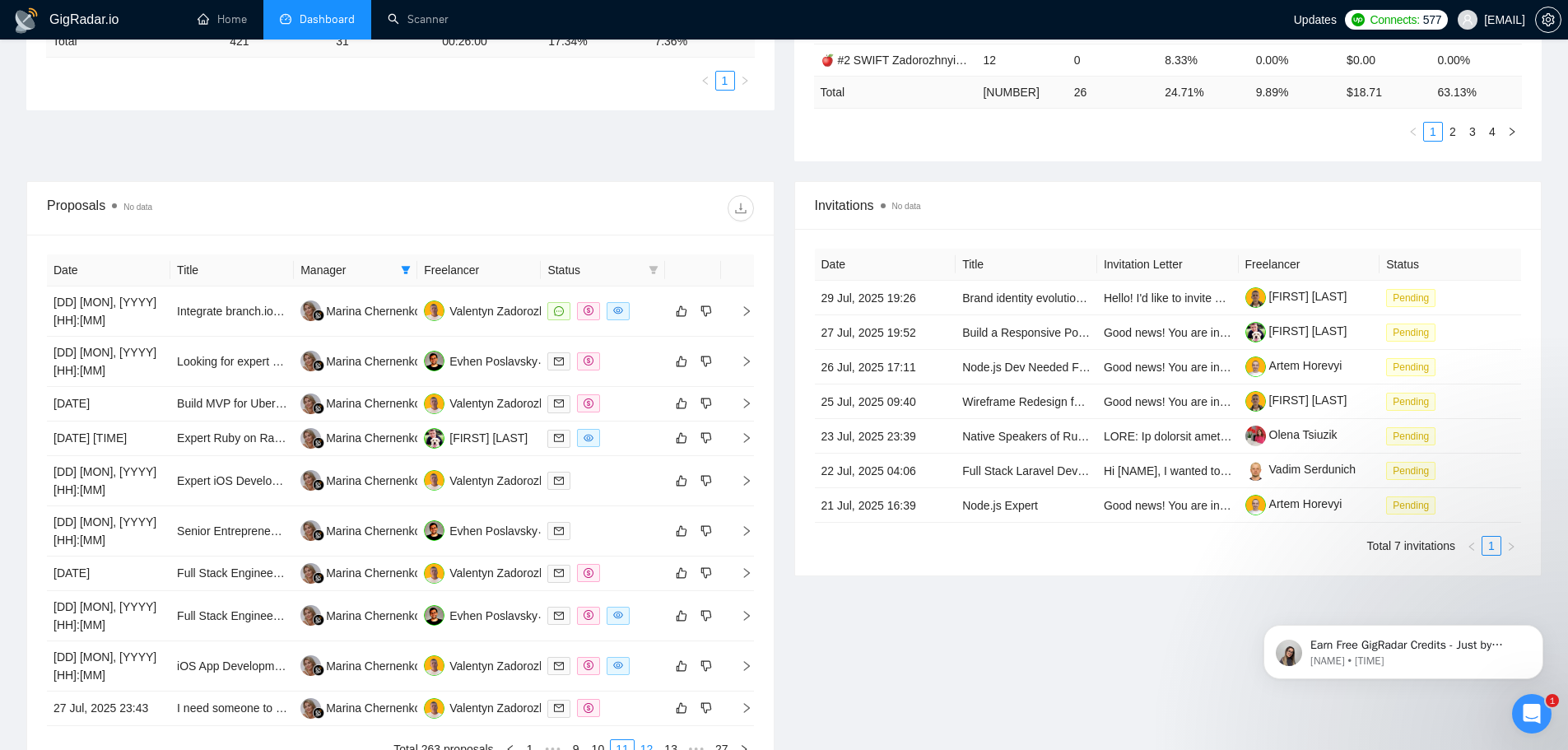 click on "12" at bounding box center (647, 749) 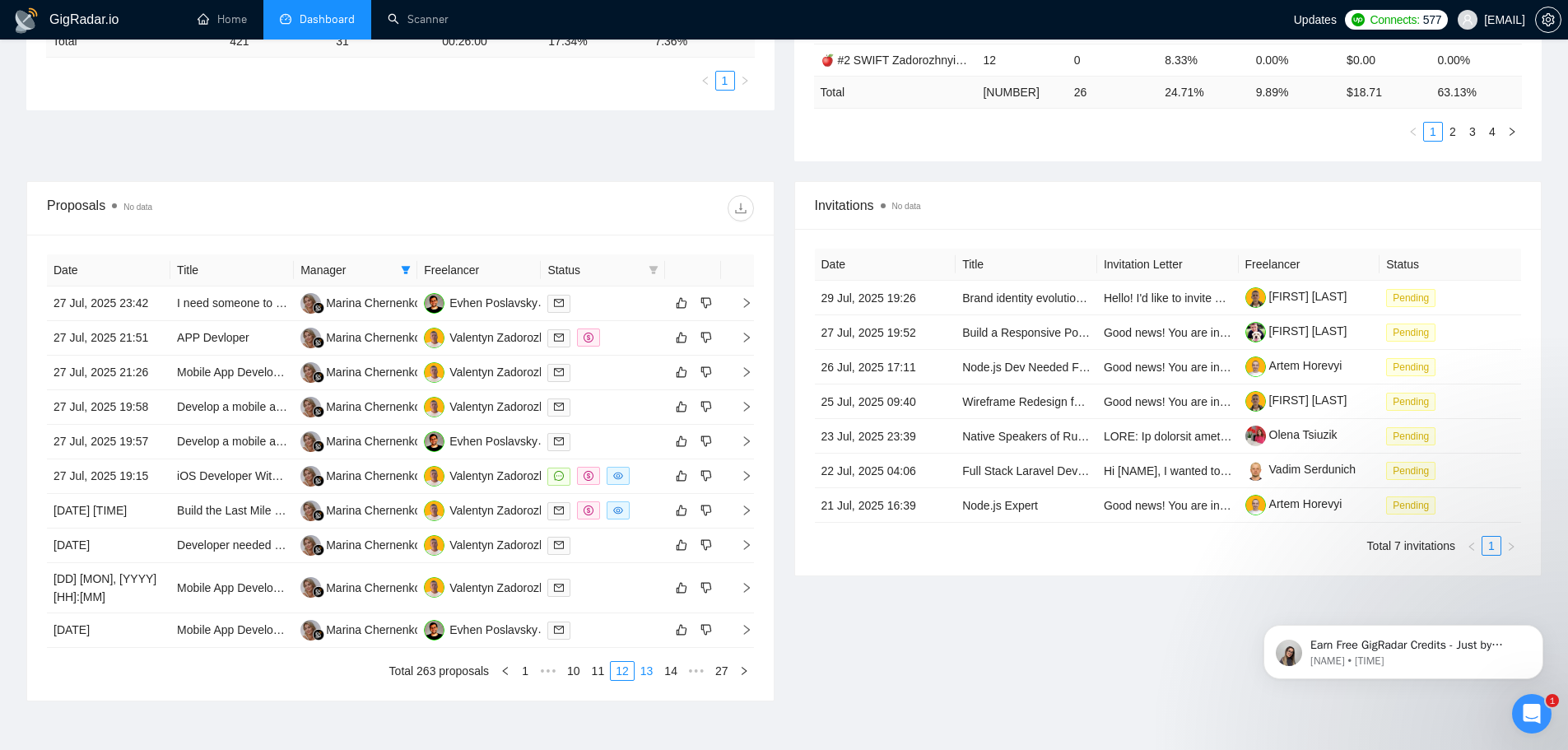 click on "13" at bounding box center (647, 671) 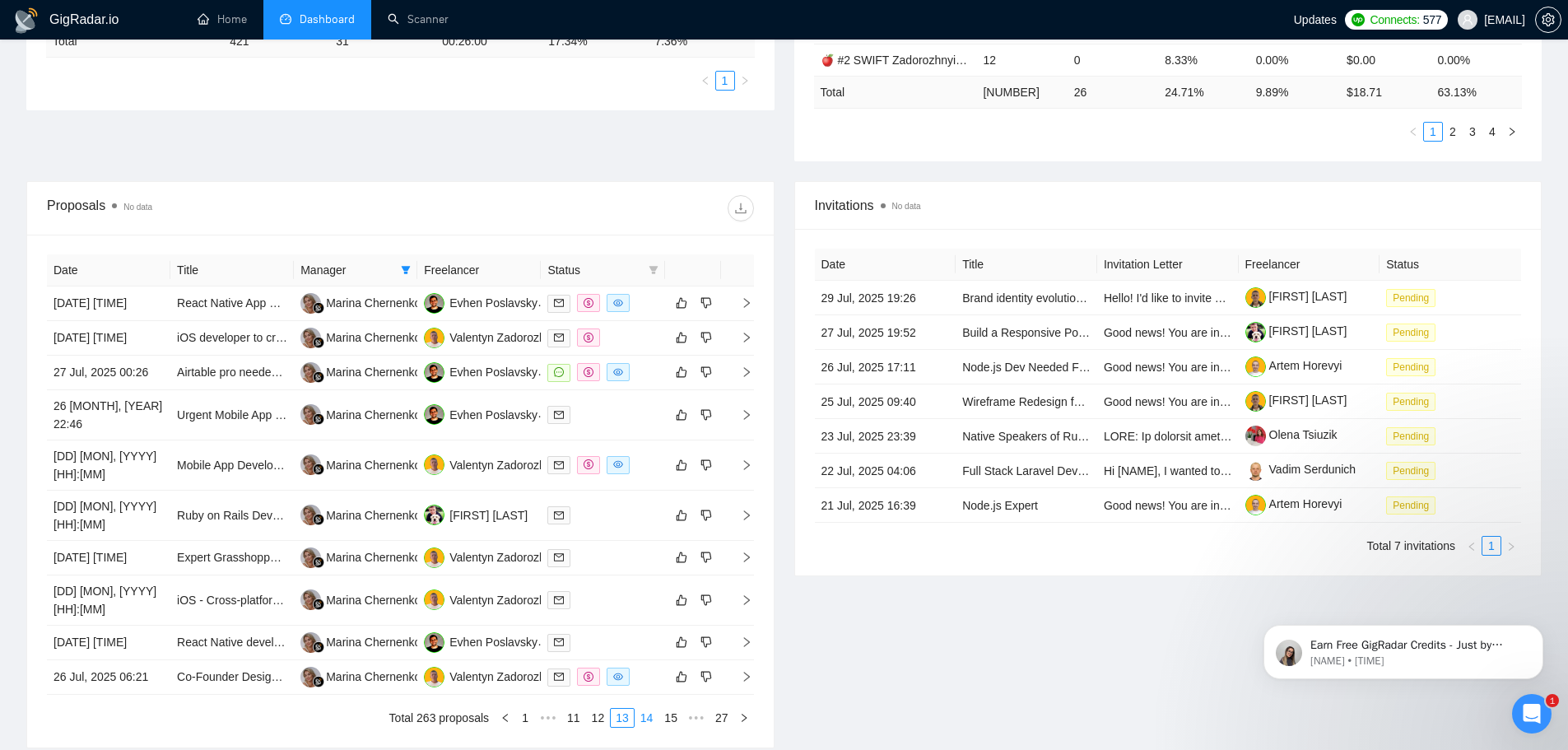 click on "14" at bounding box center (647, 718) 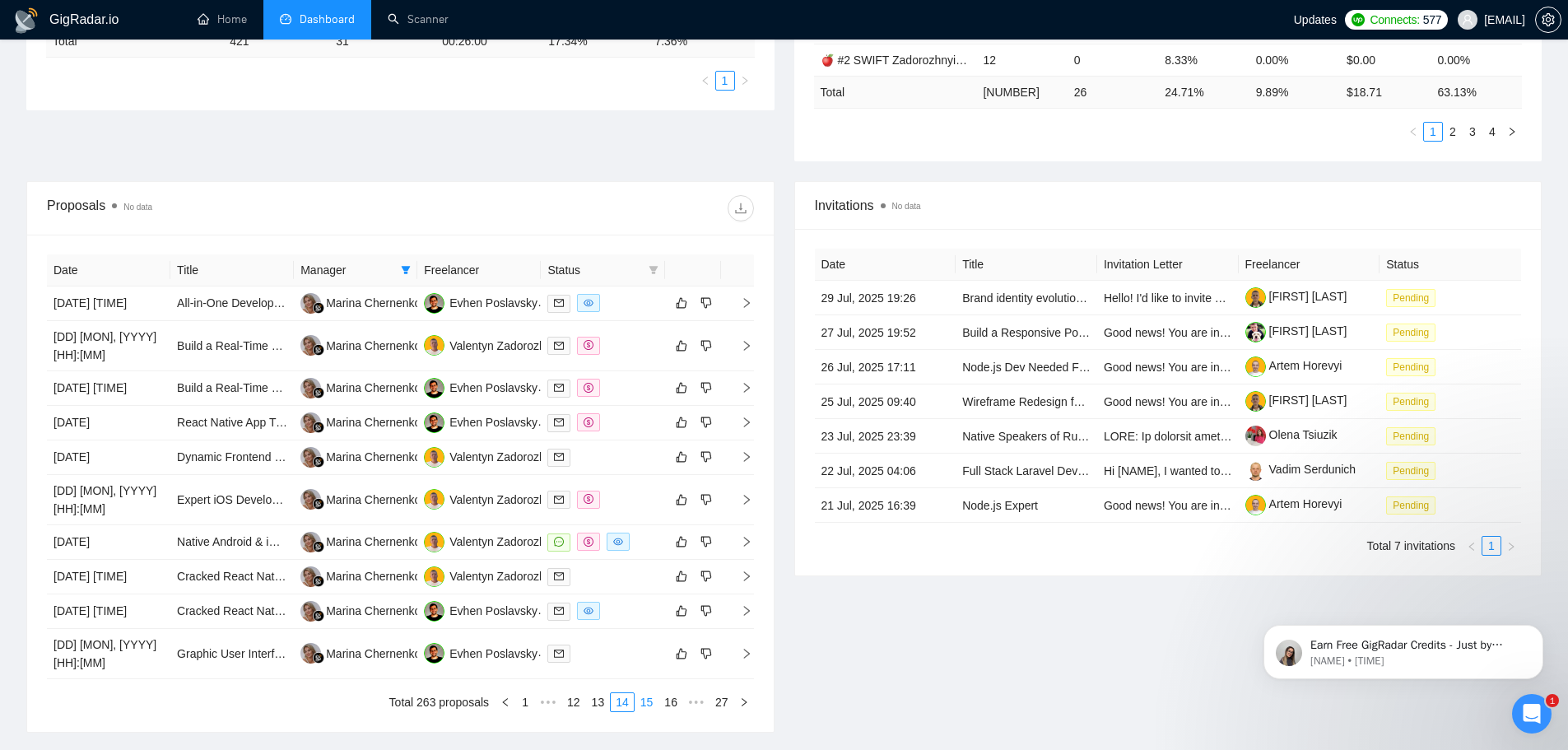 click on "15" at bounding box center [647, 702] 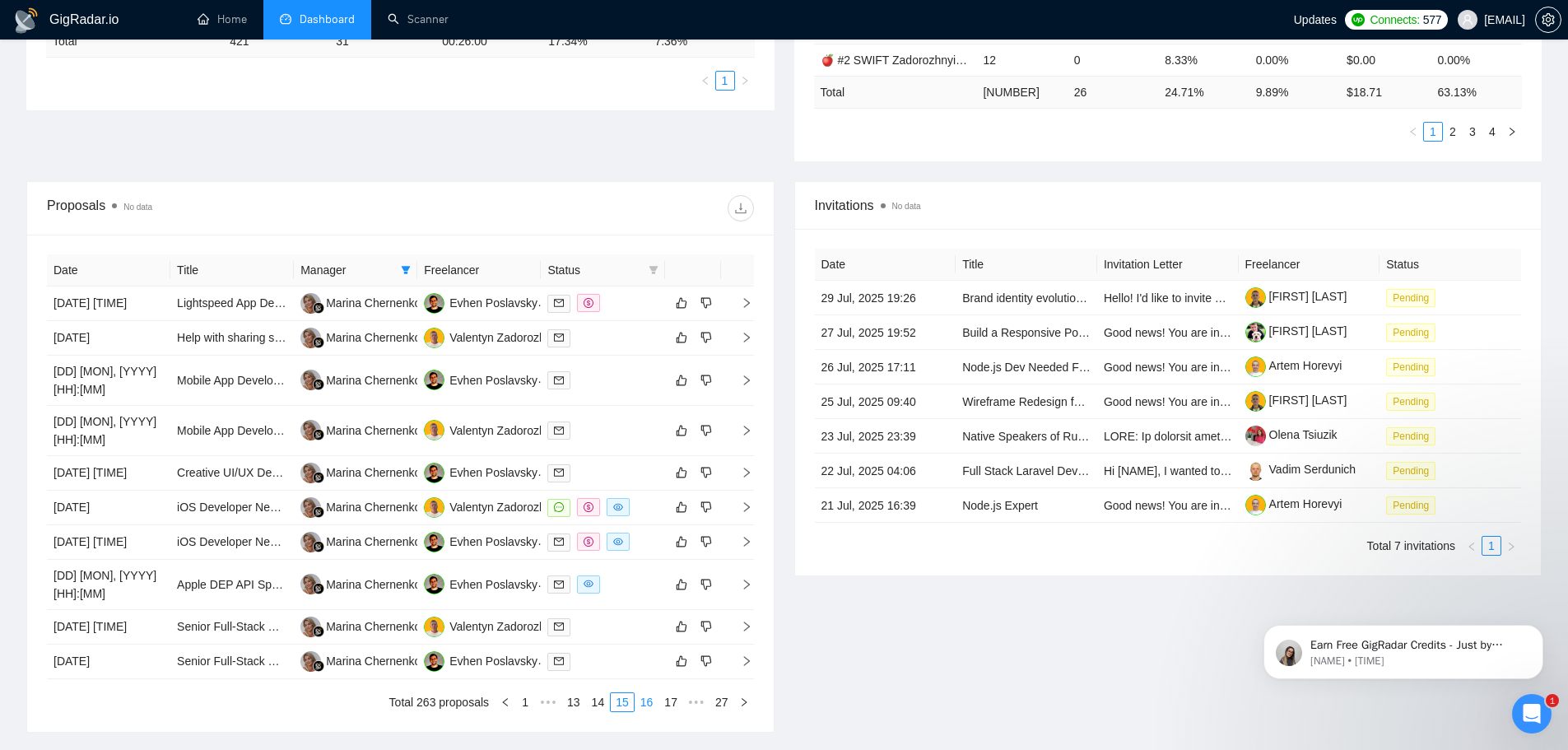 click on "16" at bounding box center (647, 702) 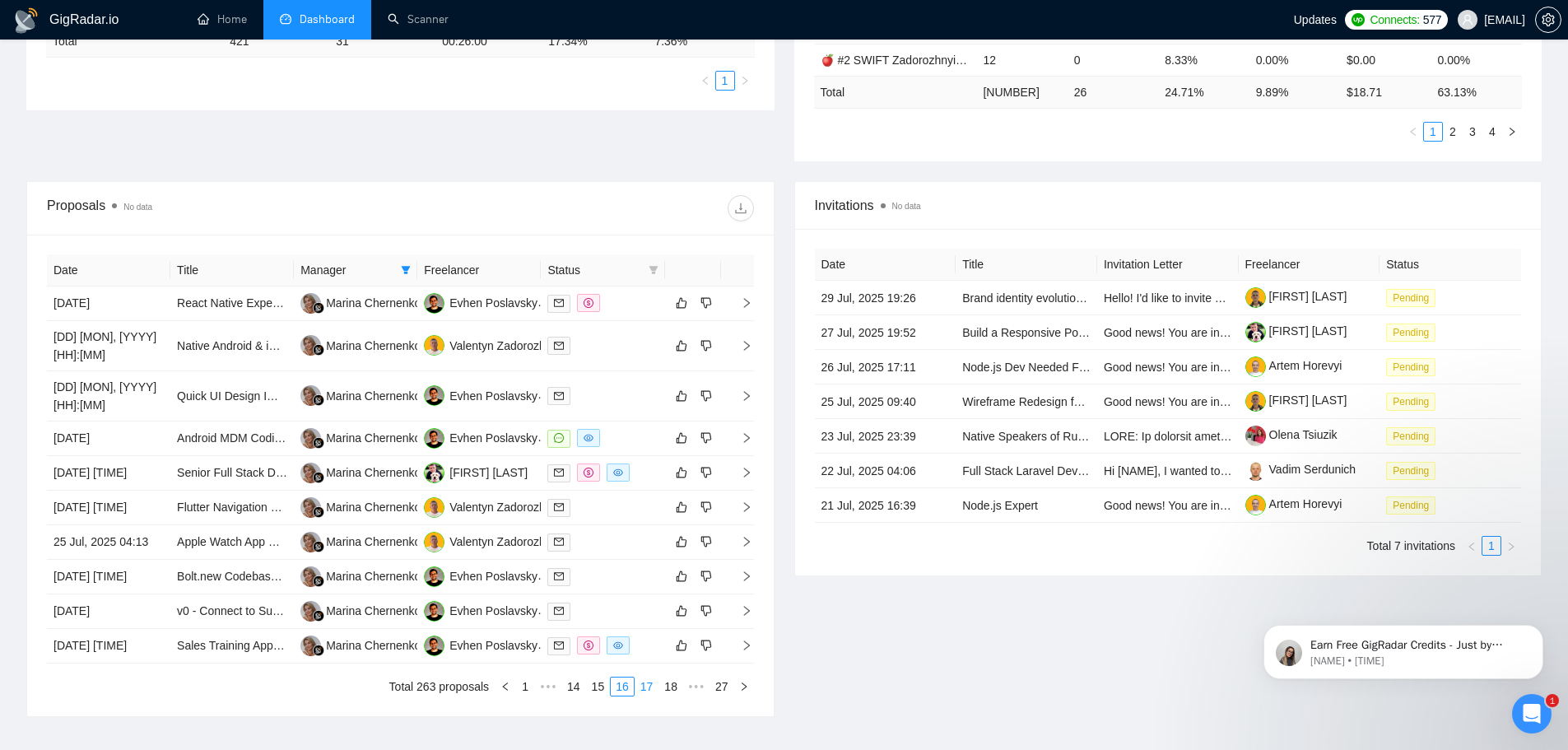 click on "17" at bounding box center [647, 687] 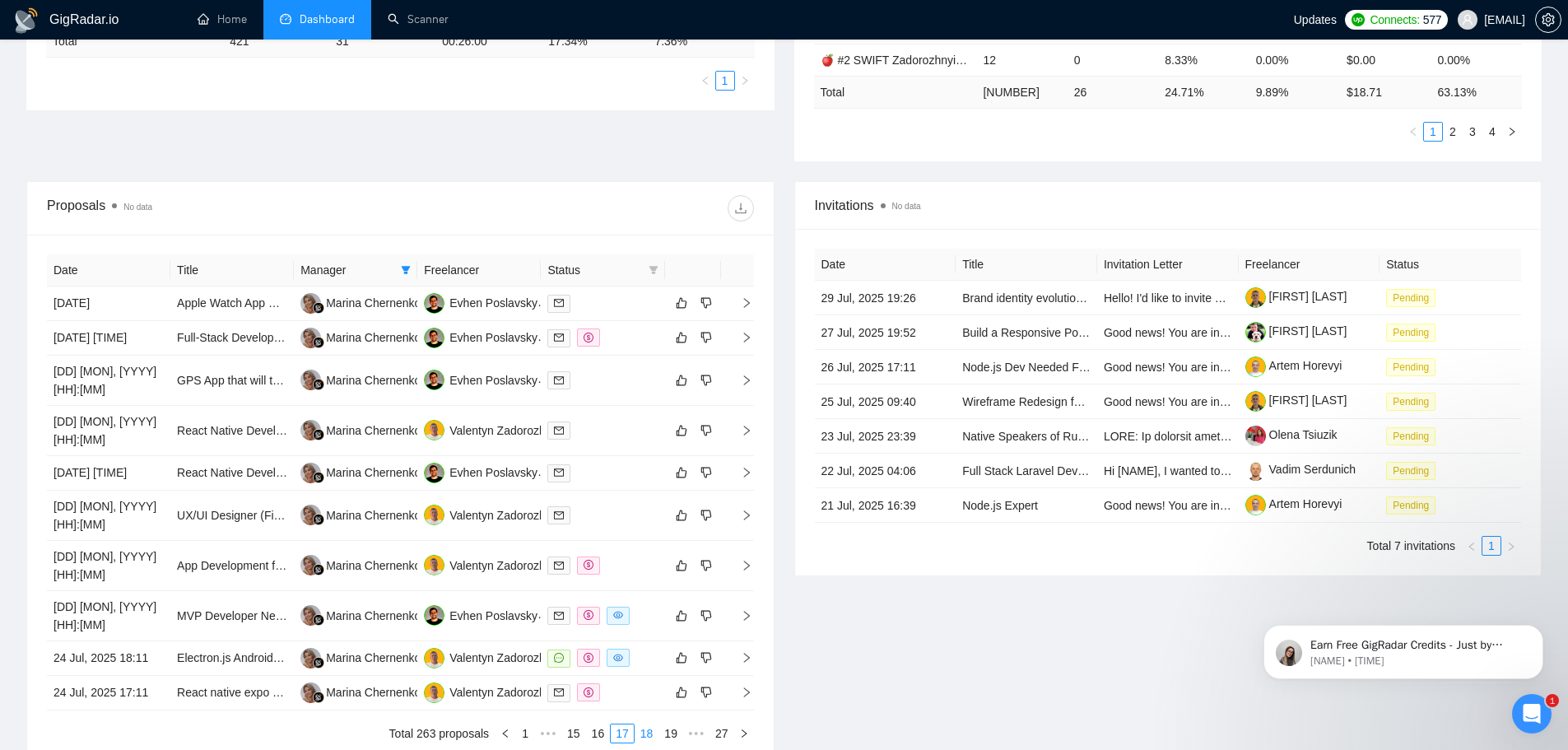 click on "18" at bounding box center (647, 734) 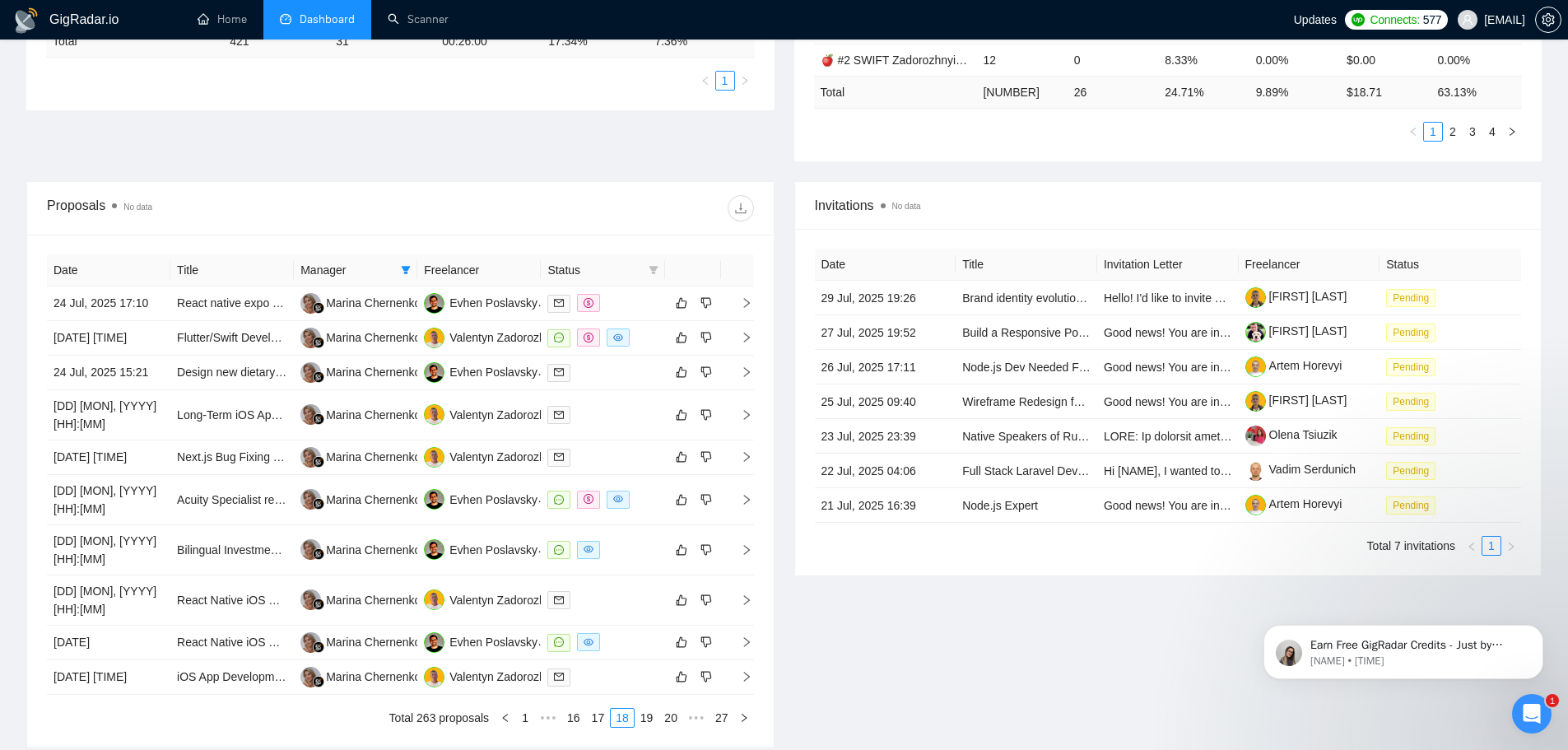 type 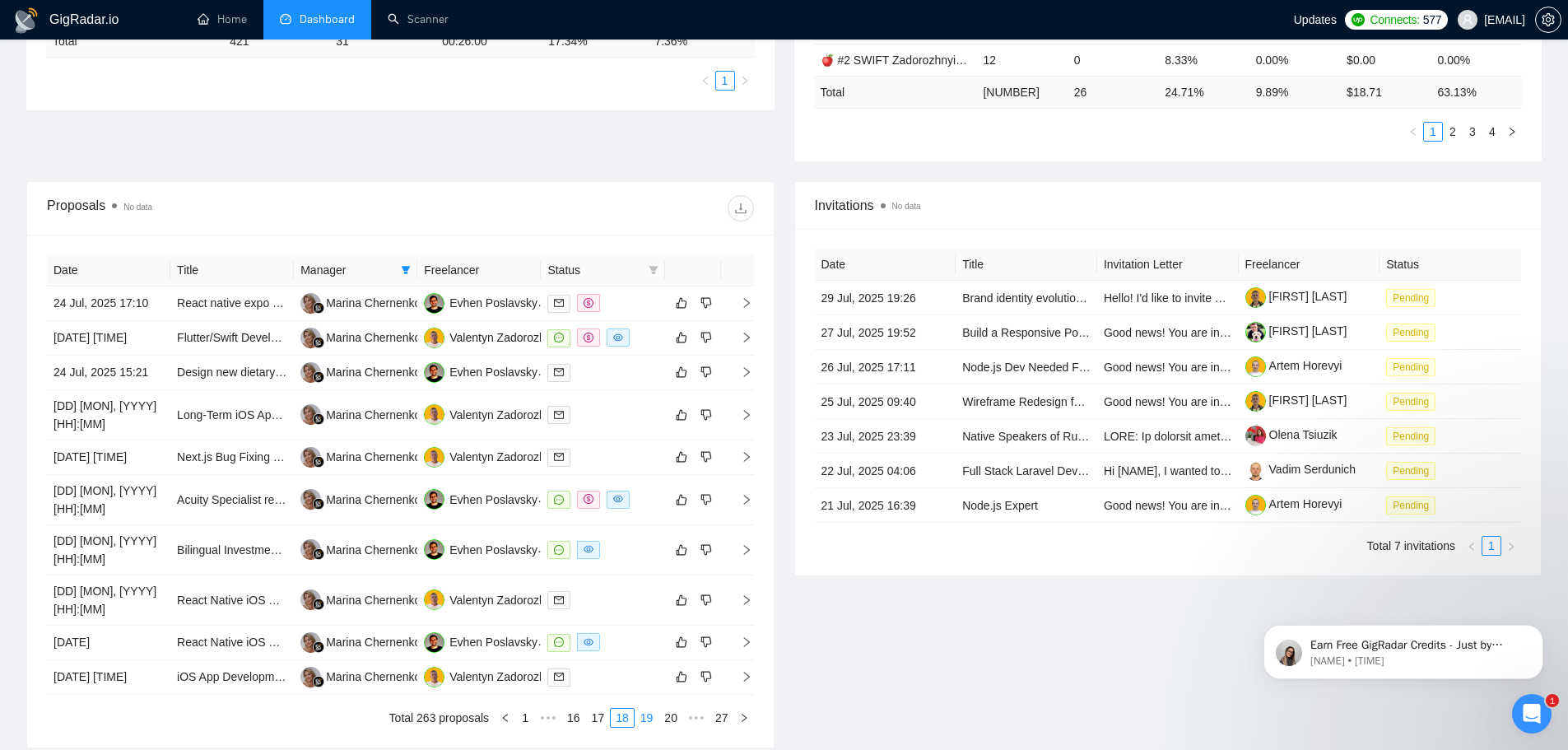 click on "19" at bounding box center [647, 718] 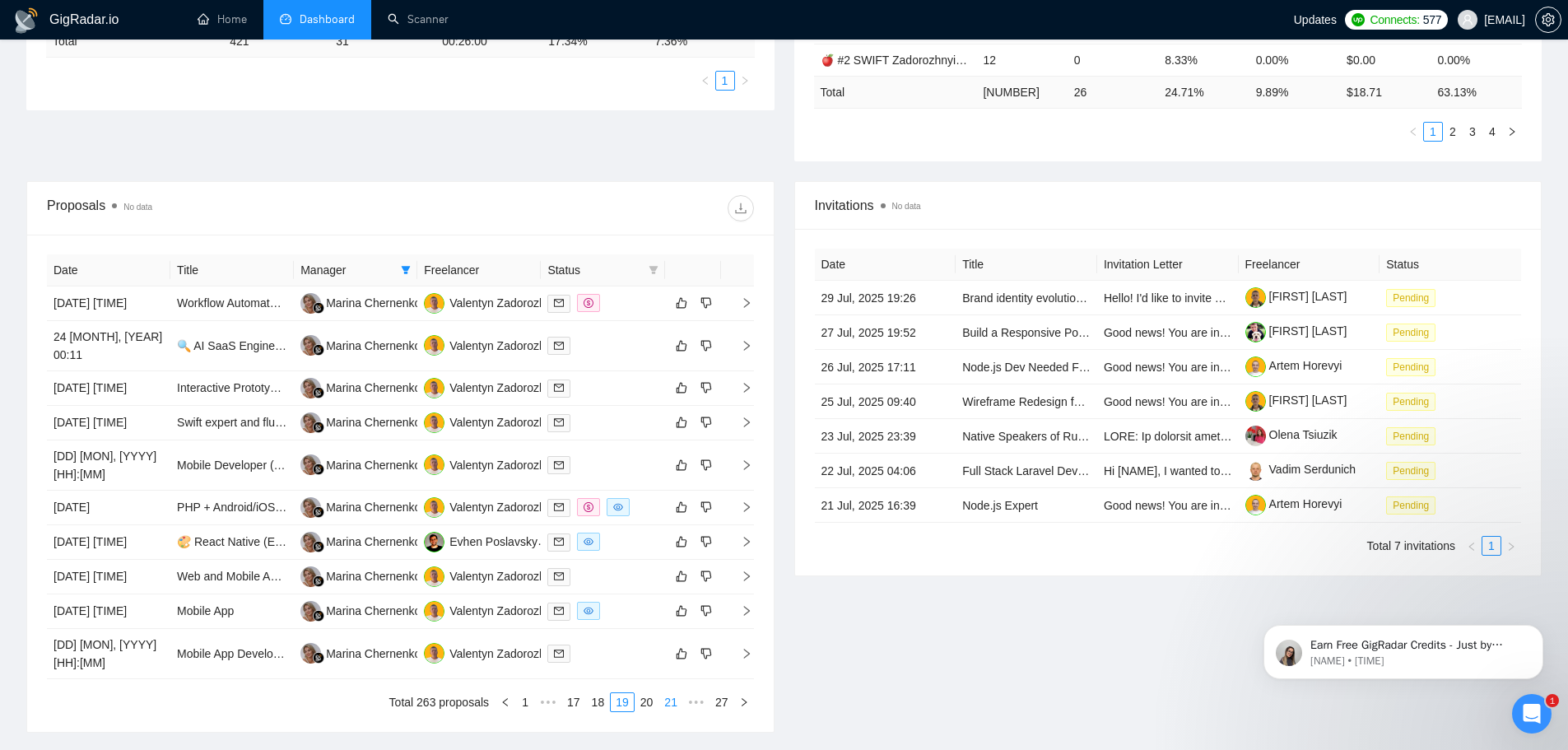 click on "20" at bounding box center (647, 702) 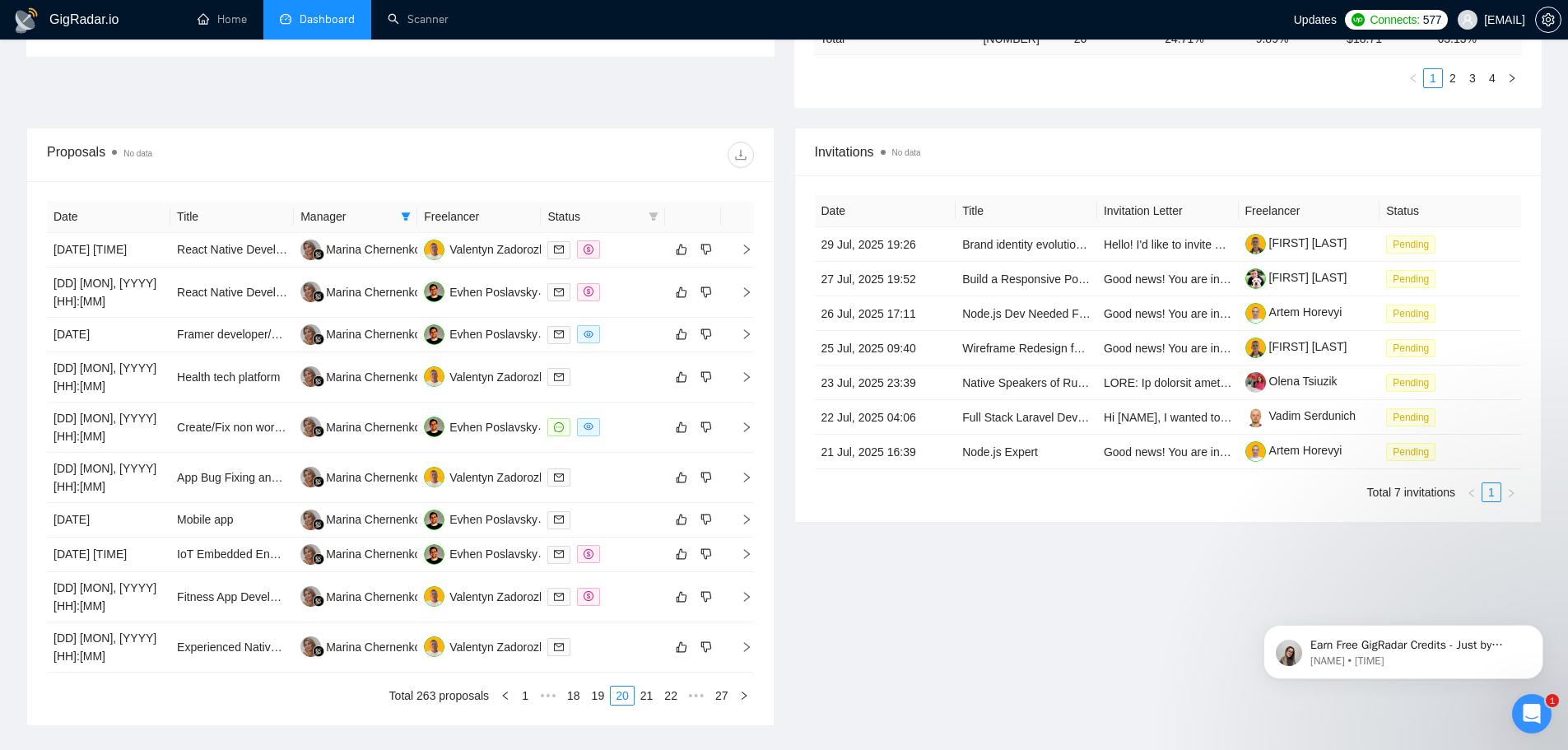 scroll, scrollTop: 555, scrollLeft: 0, axis: vertical 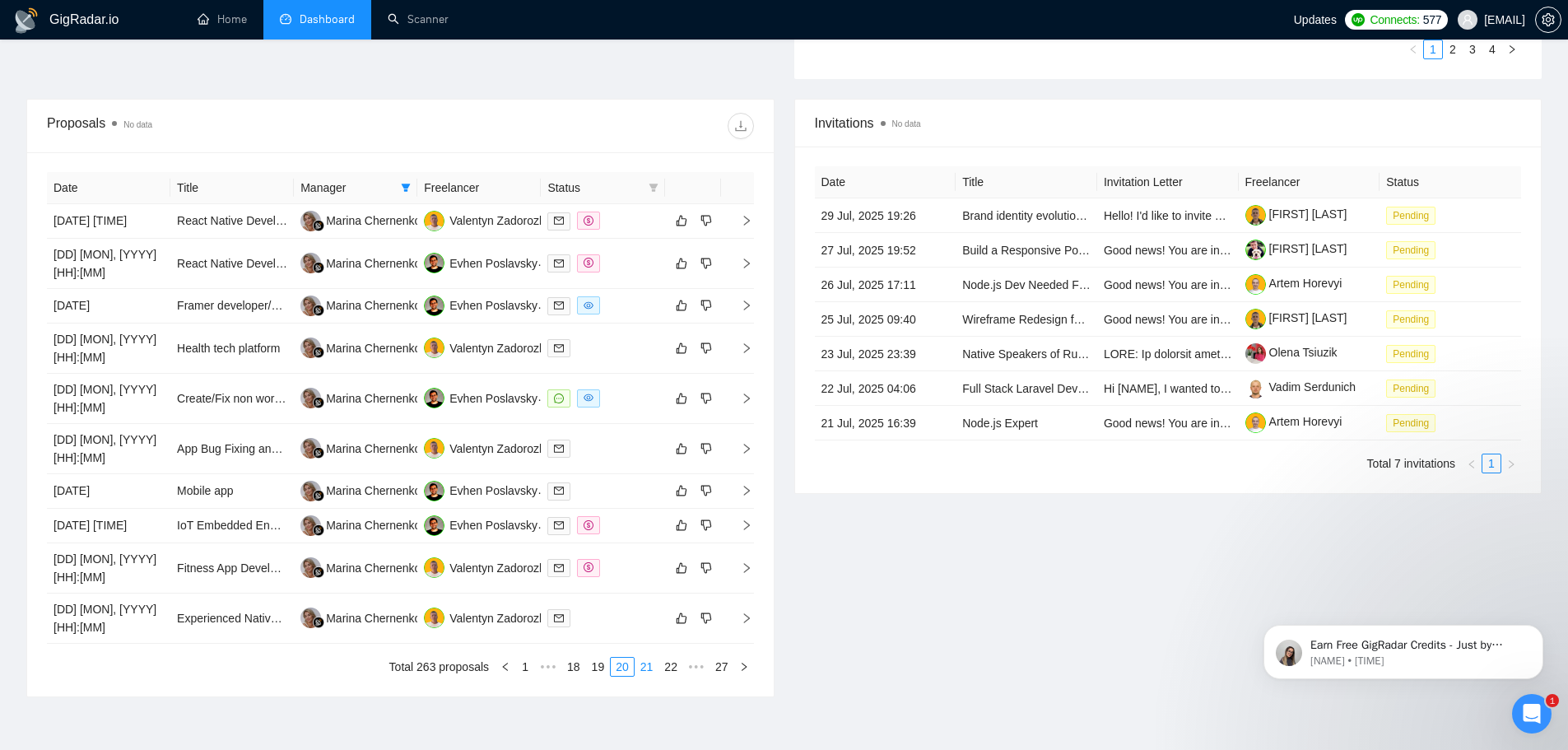 click on "21" at bounding box center [647, 667] 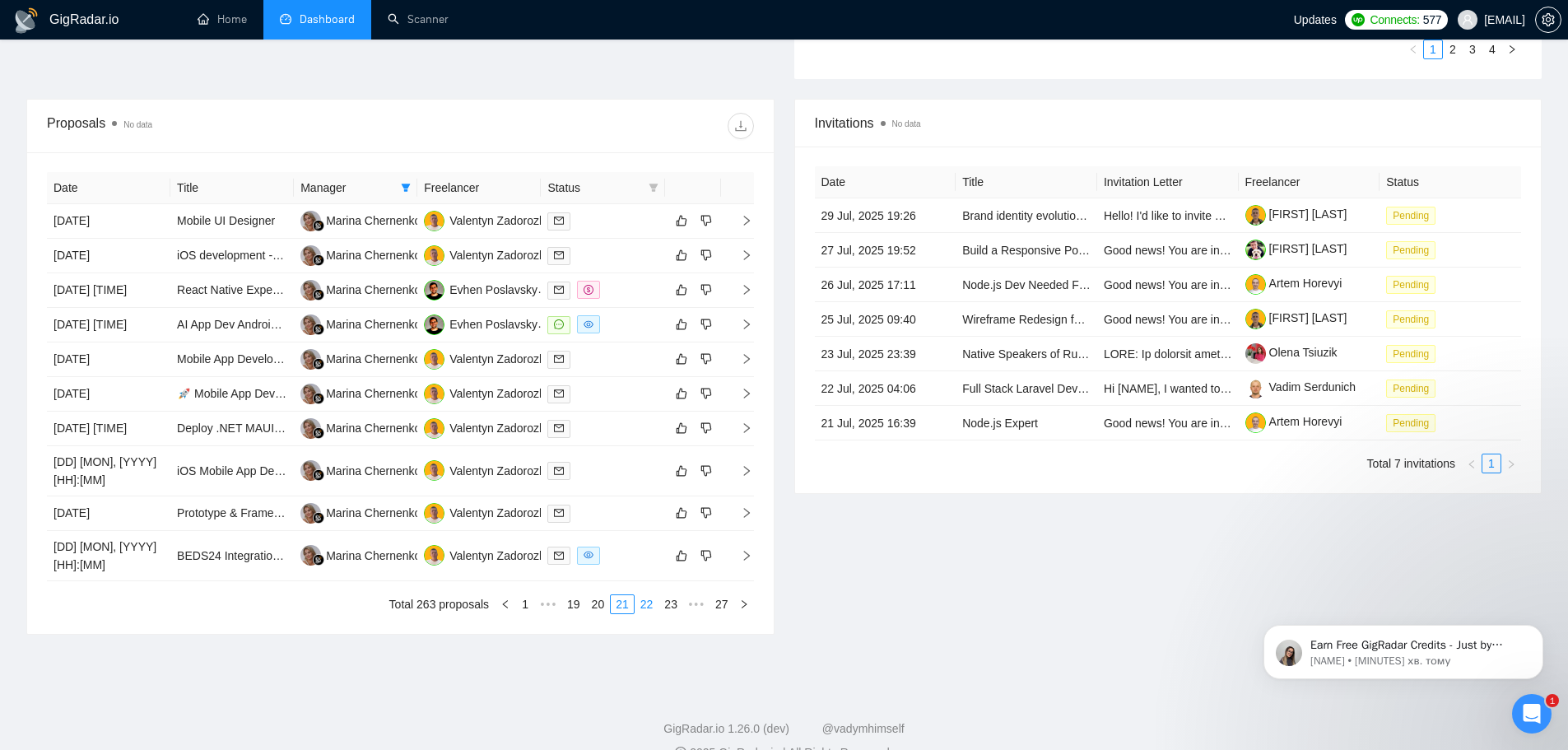 click on "22" at bounding box center (647, 604) 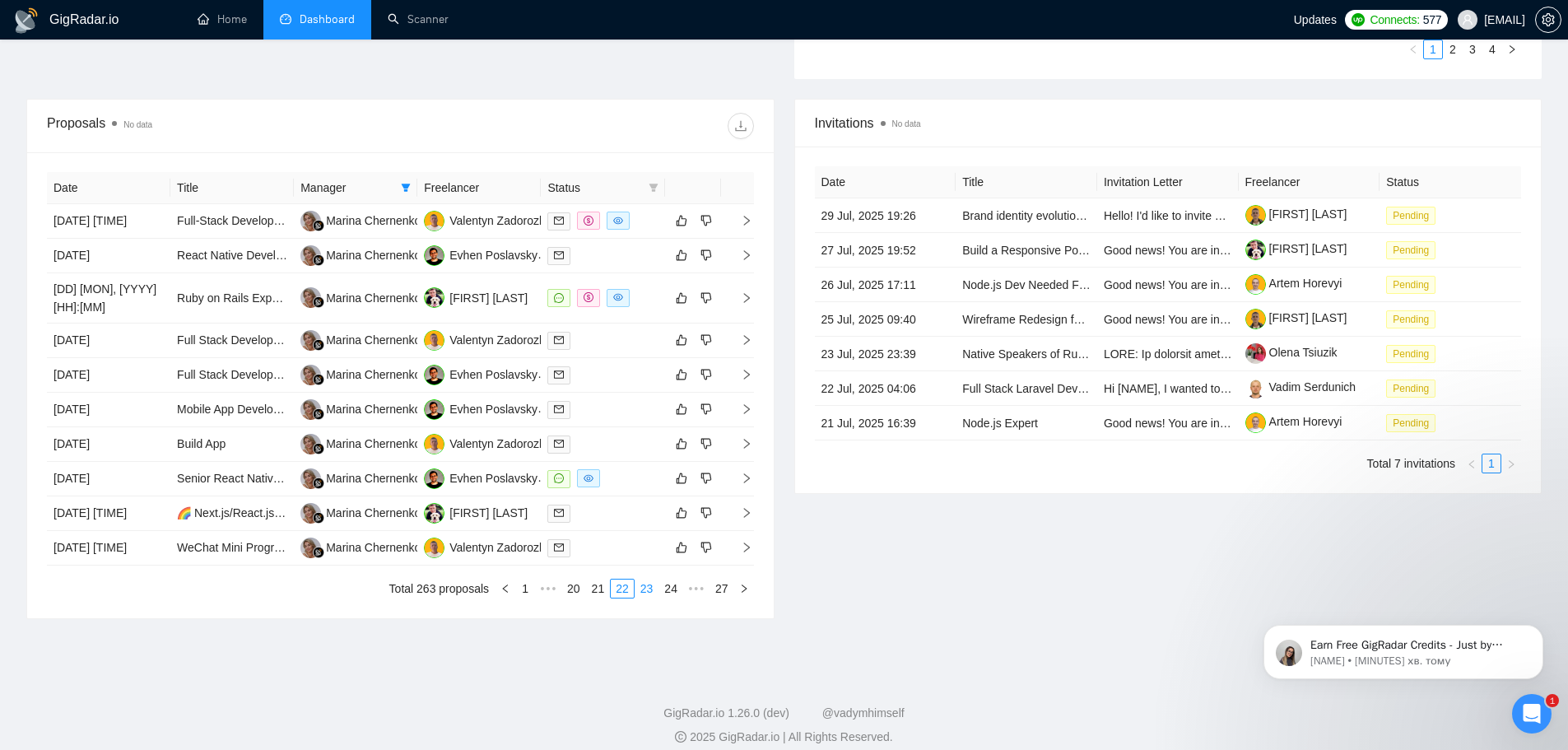 click on "23" at bounding box center [647, 589] 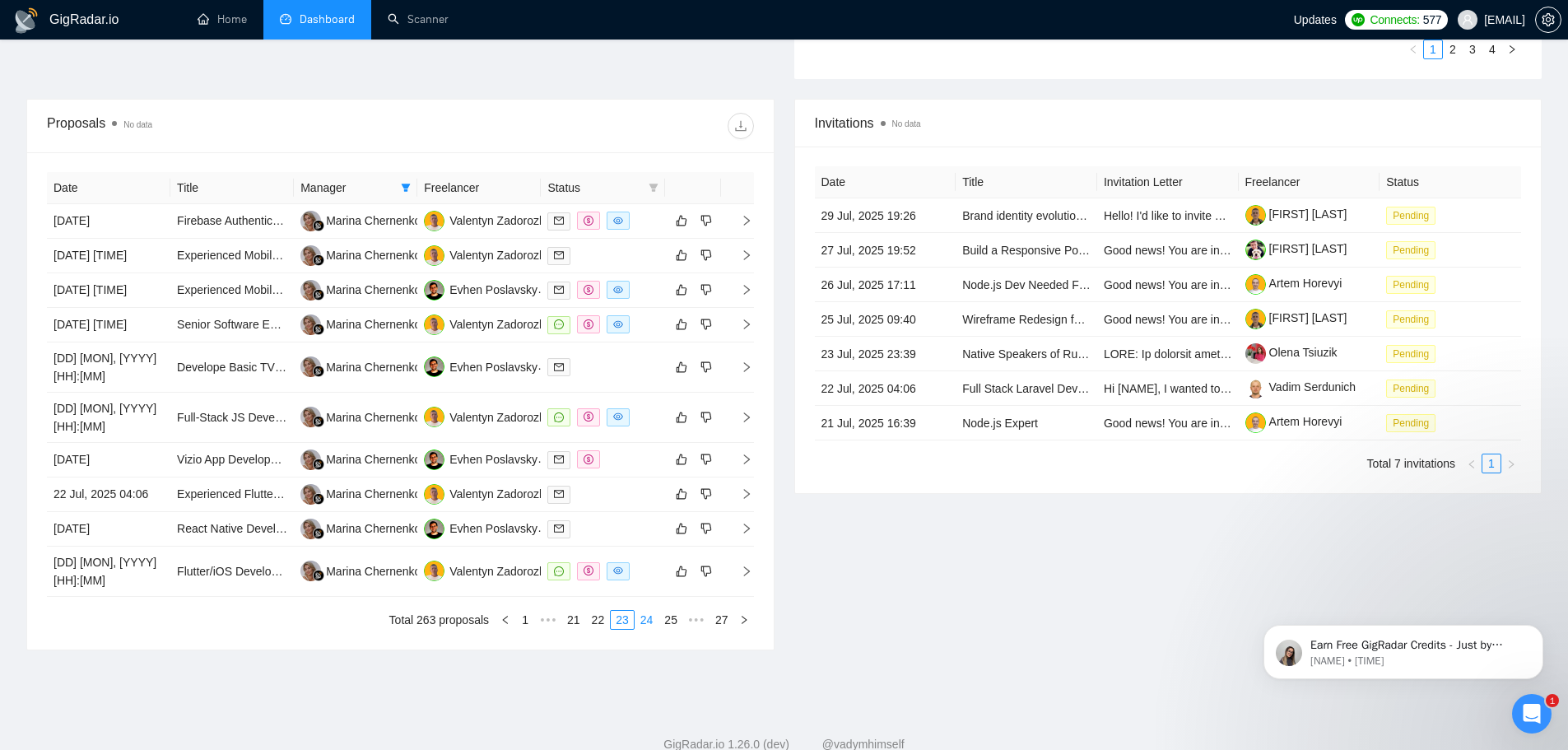 click on "24" at bounding box center (647, 620) 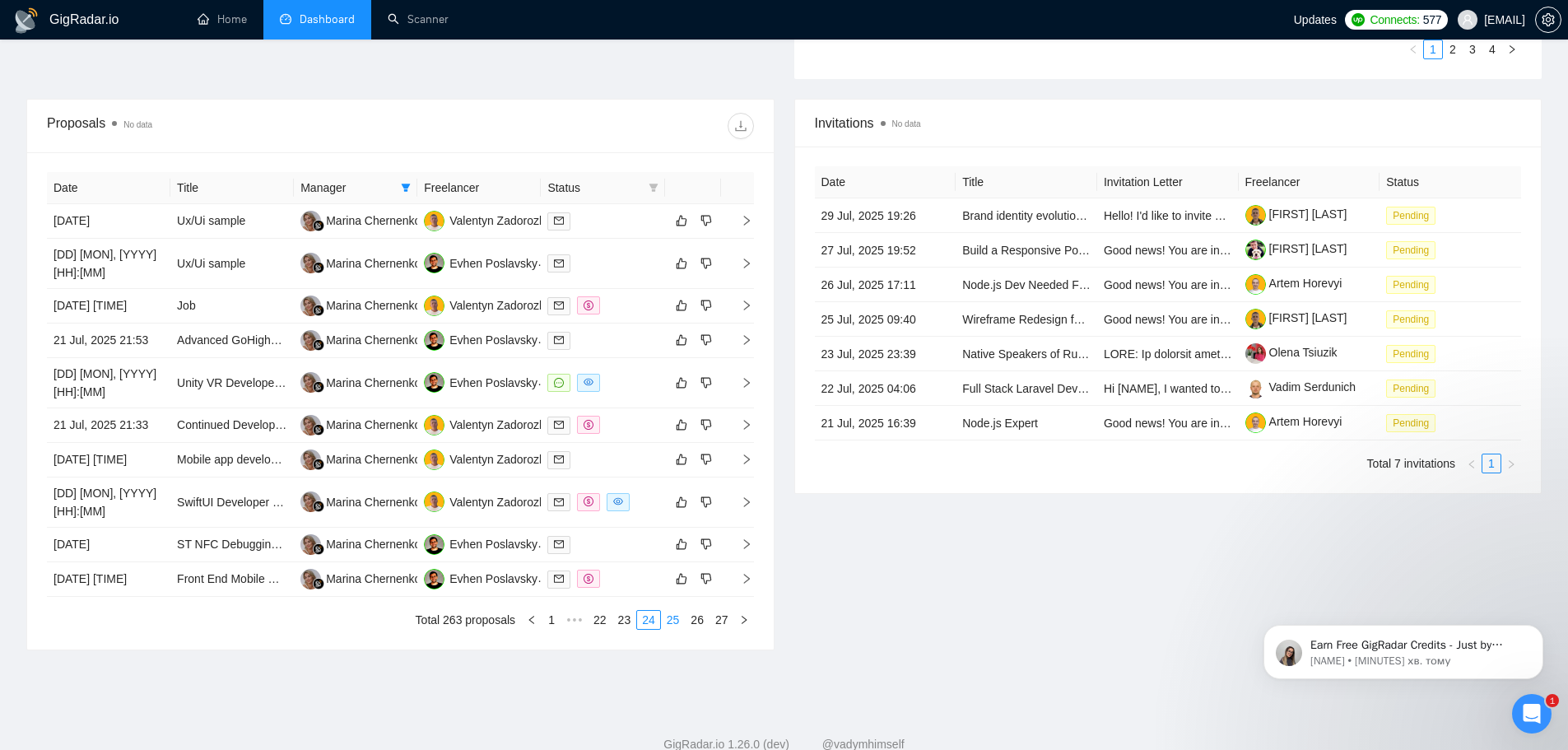 click on "25" at bounding box center [673, 620] 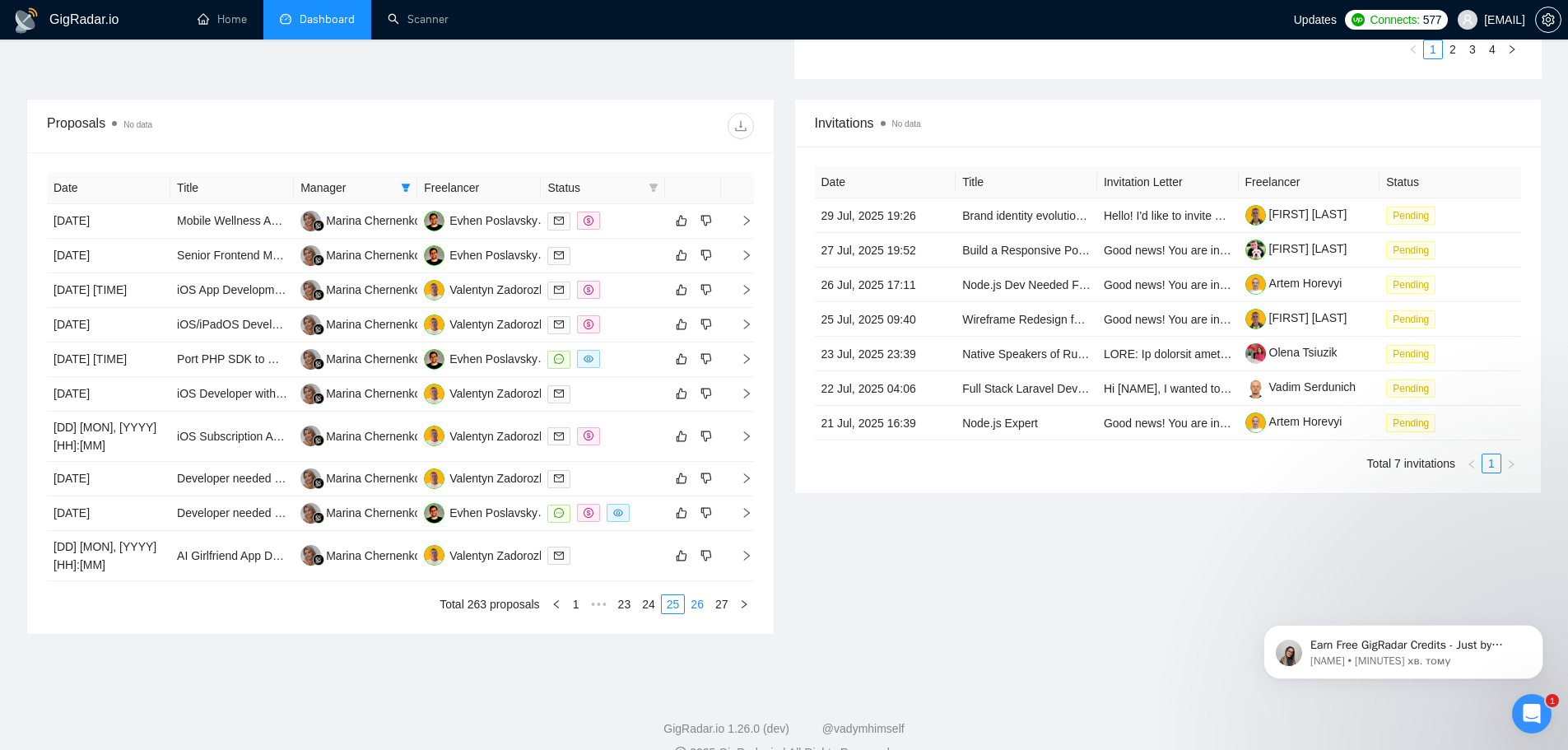 click on "26" at bounding box center [697, 604] 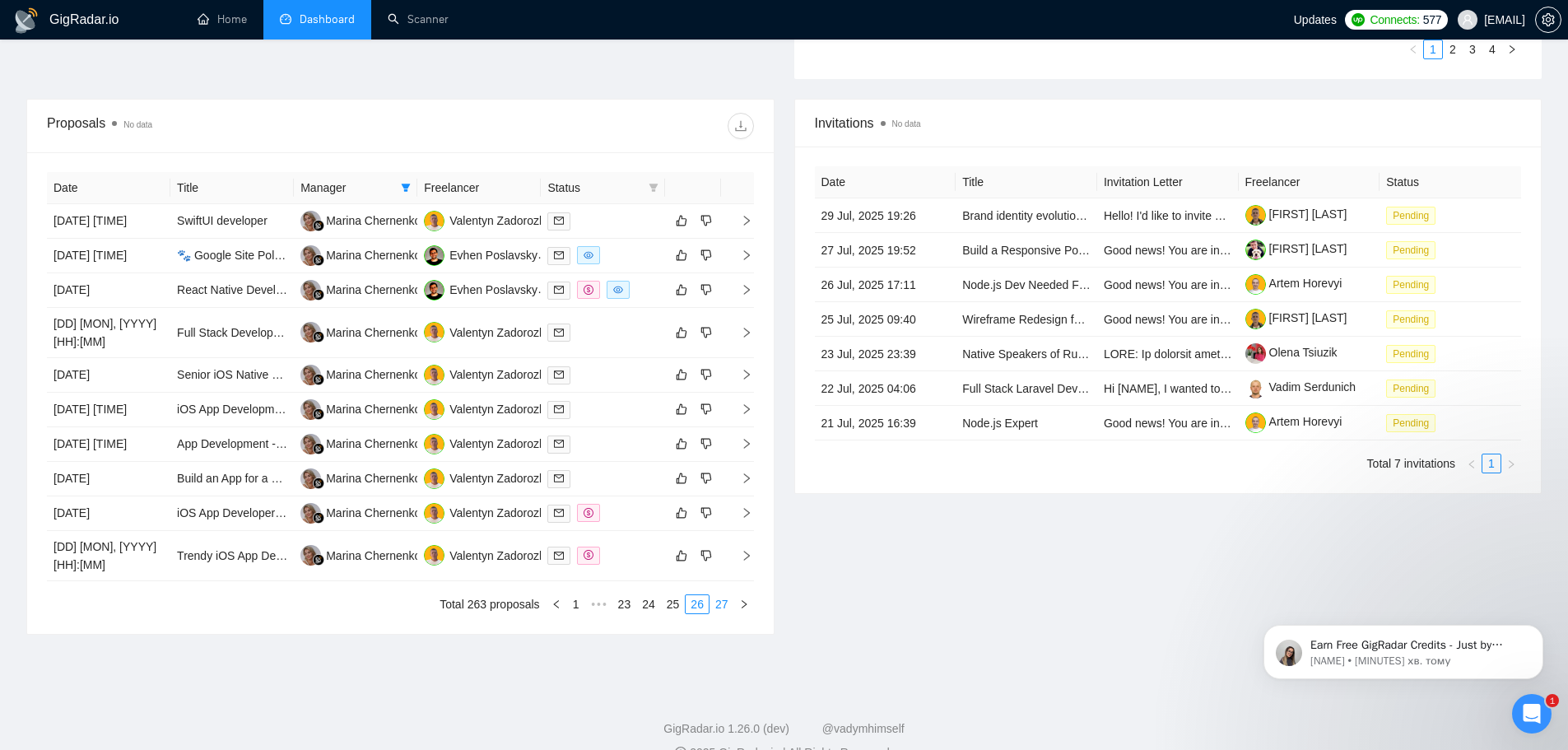 click on "27" at bounding box center (722, 604) 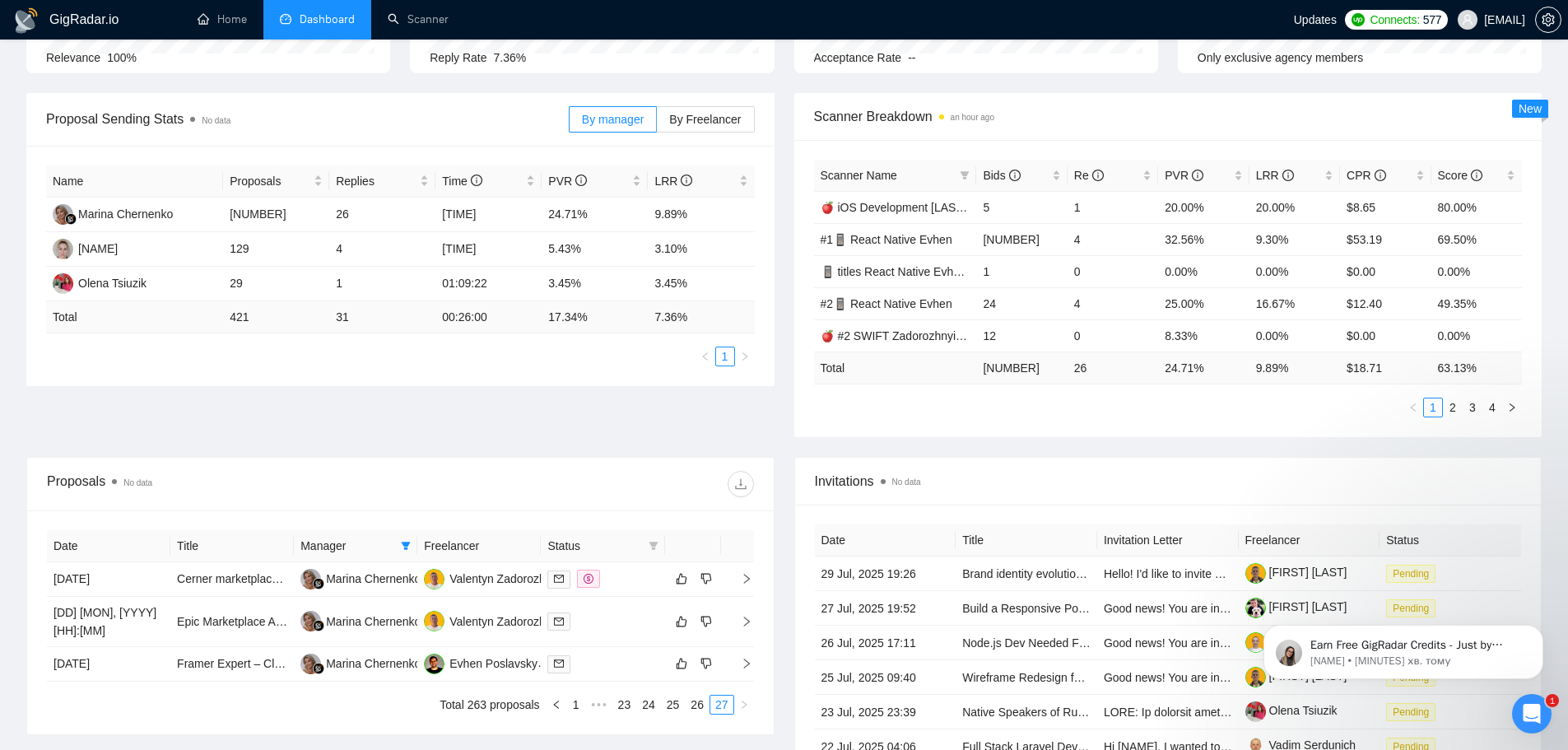 scroll, scrollTop: 0, scrollLeft: 0, axis: both 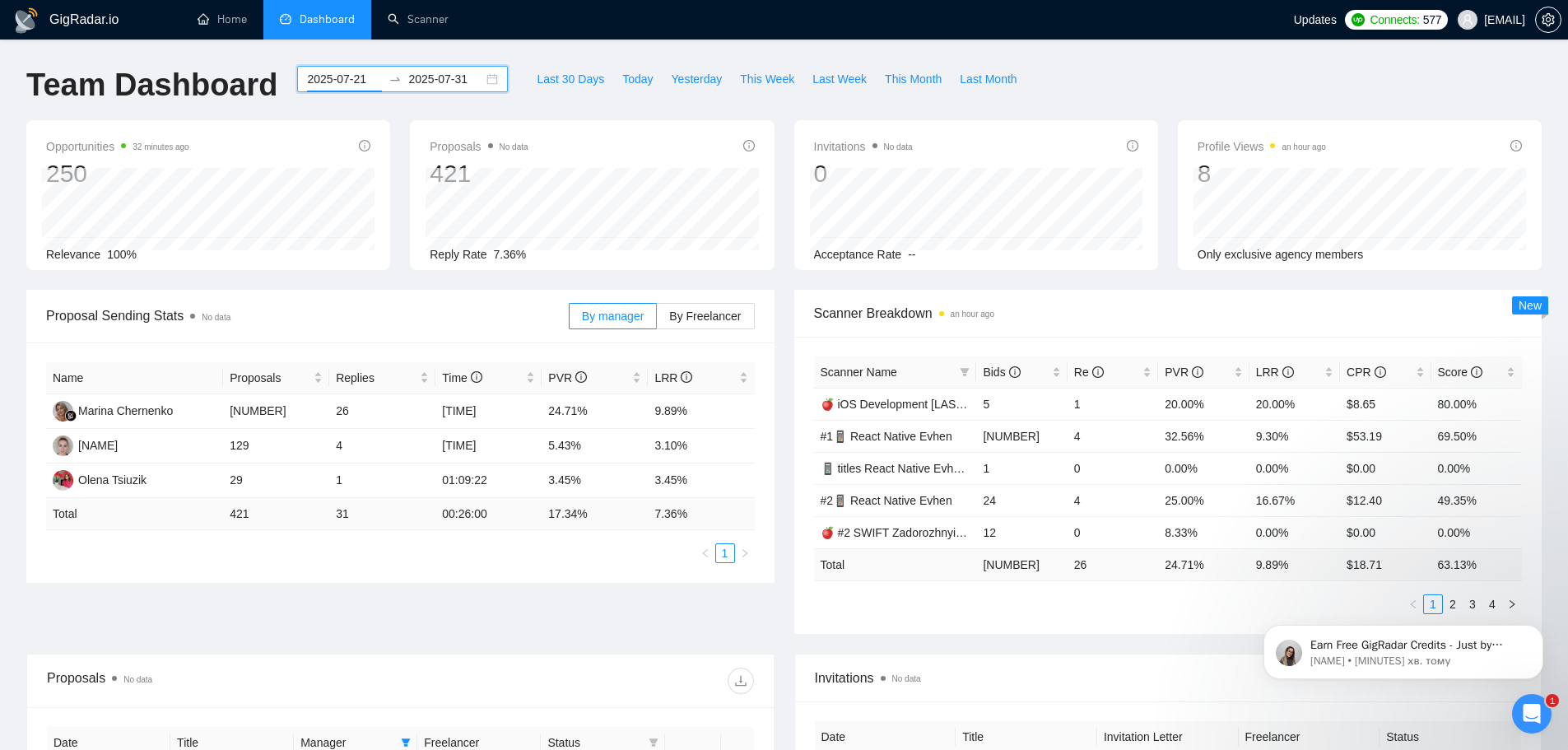 click on "2025-07-21" at bounding box center [344, 79] 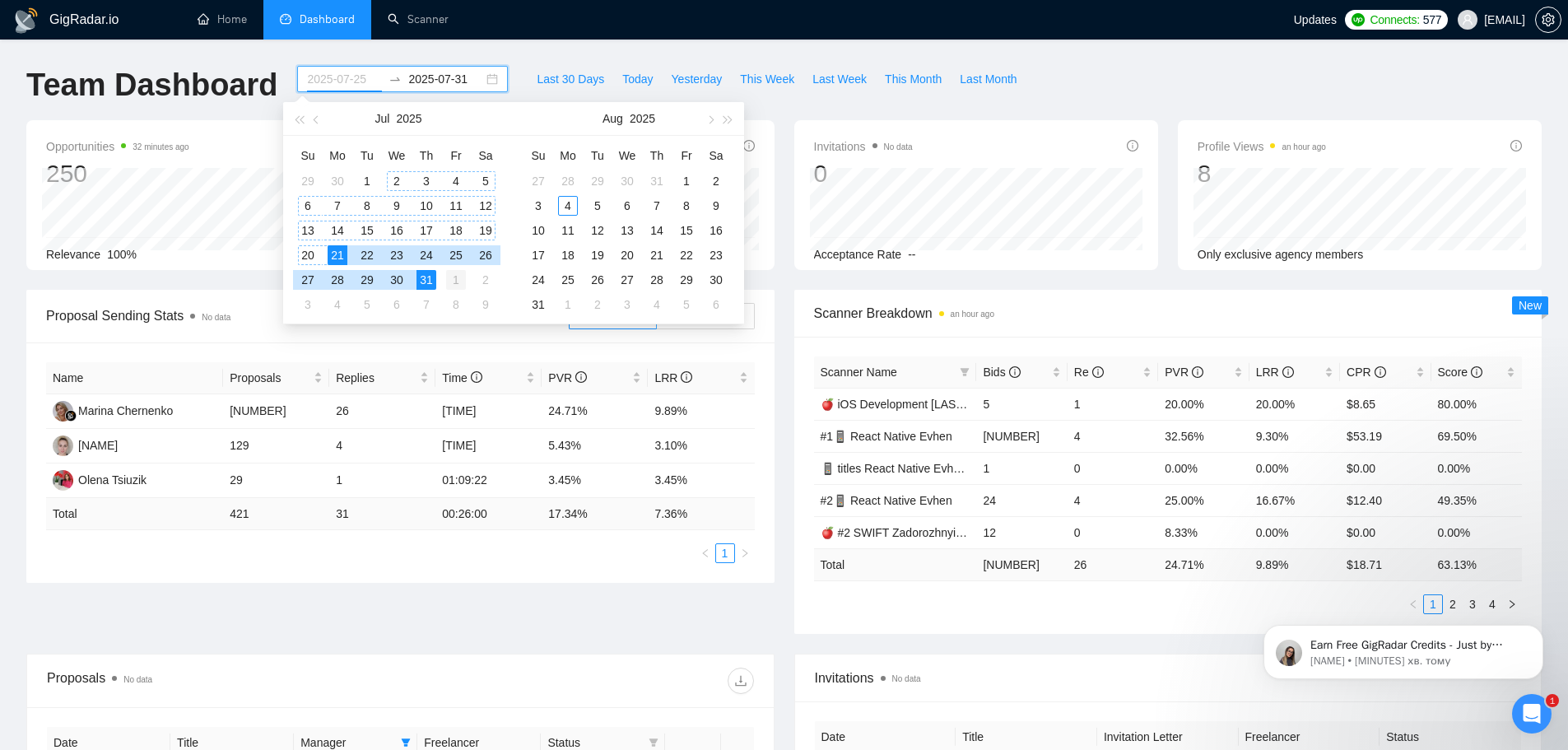 type on "2025-08-01" 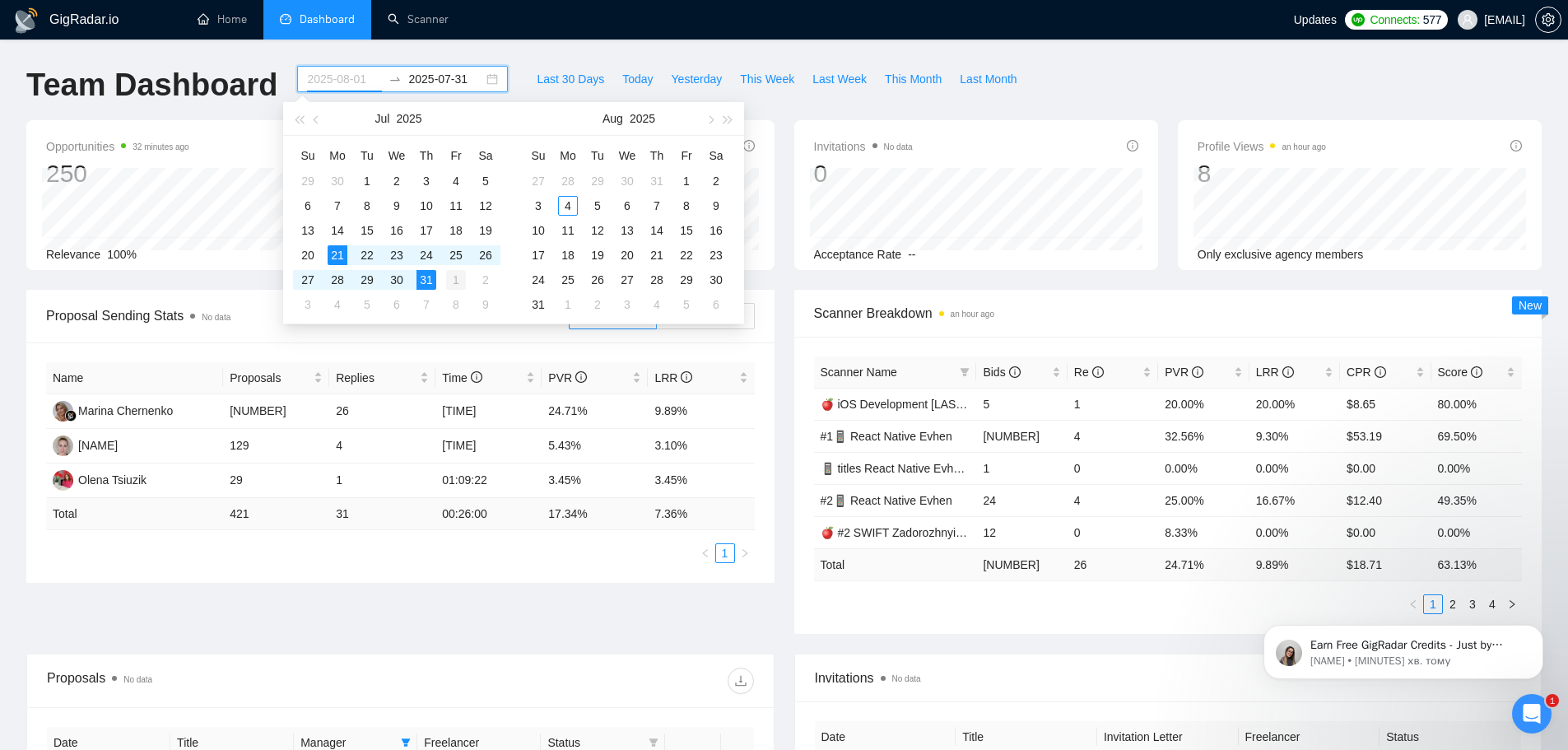 click on "1" at bounding box center (456, 280) 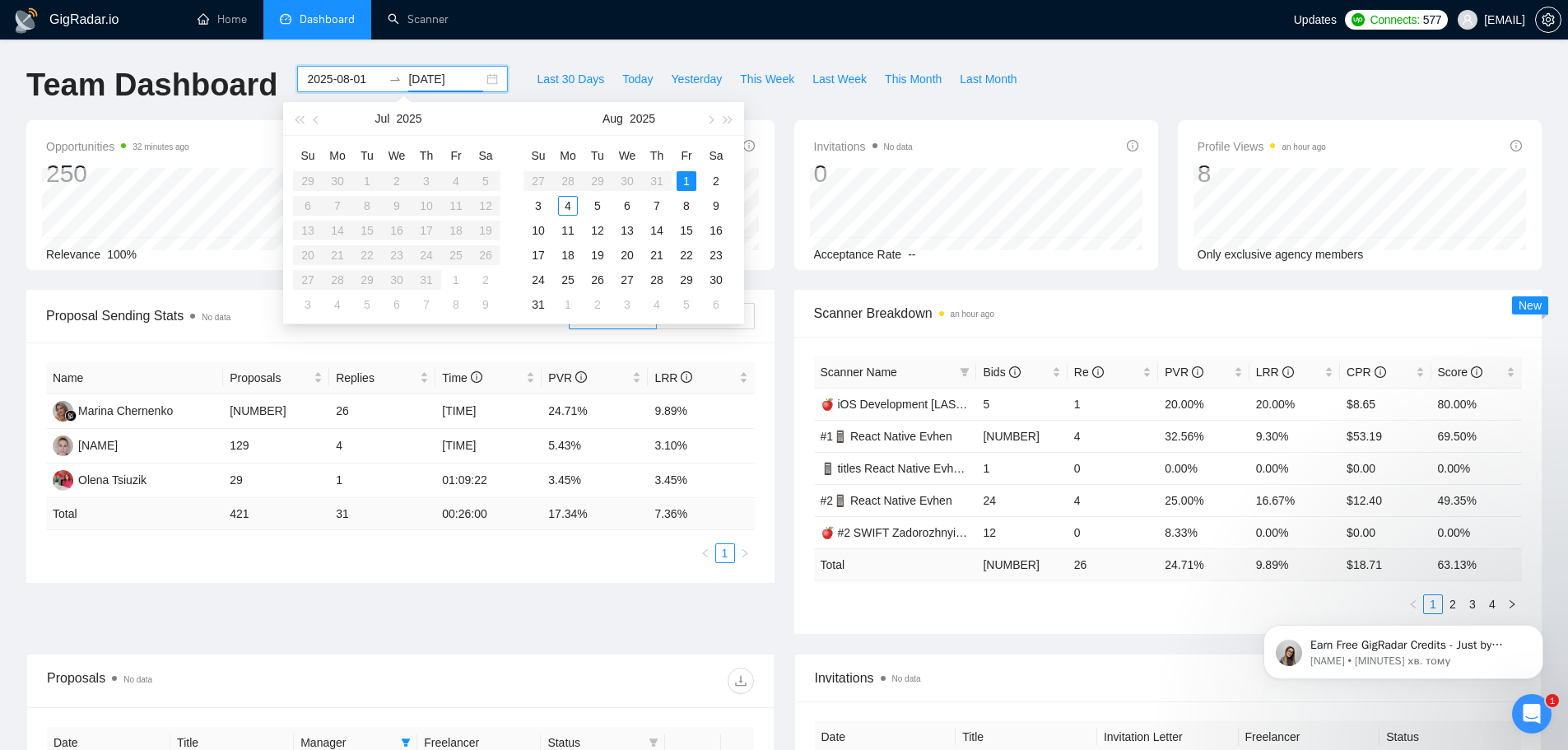 type on "2025-08-05" 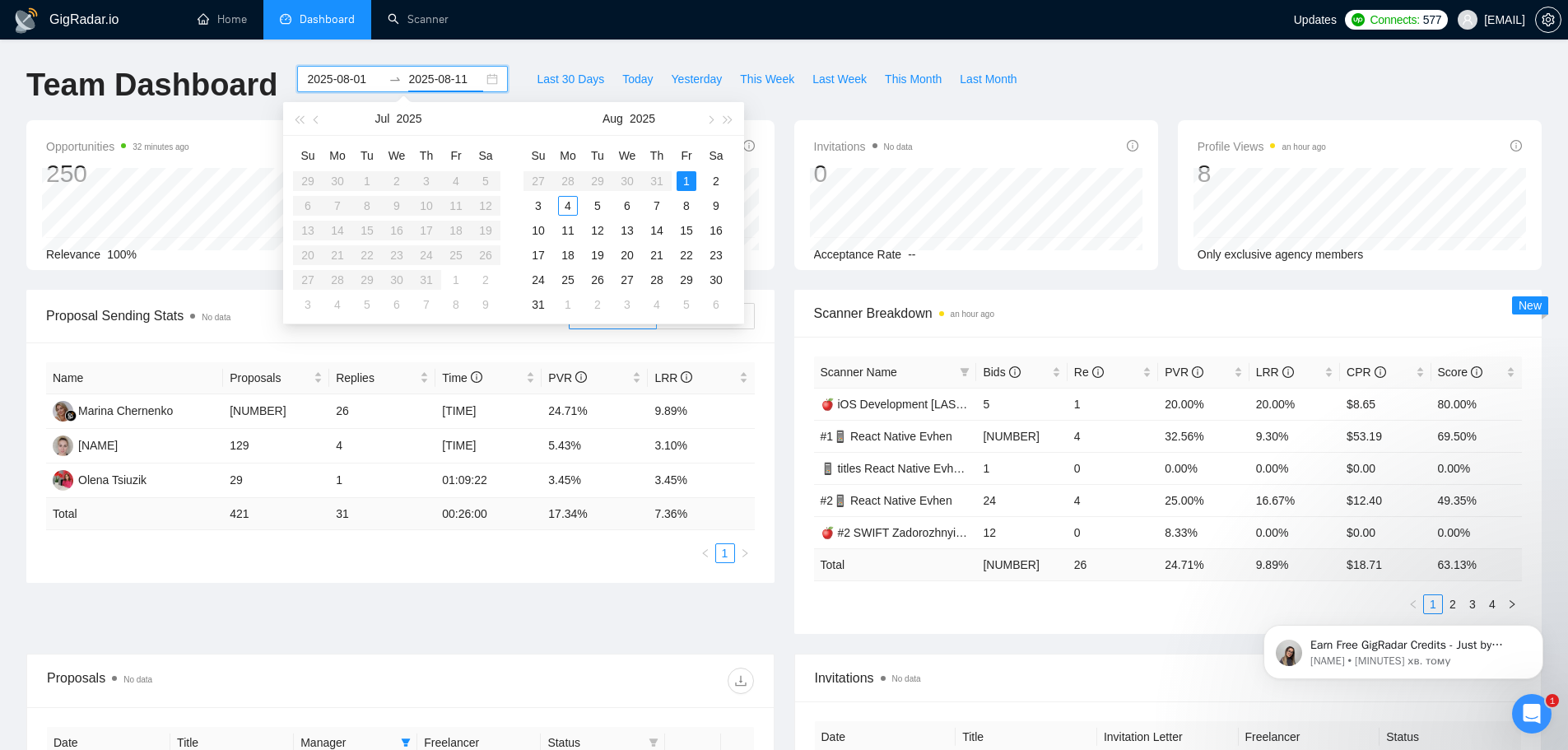type on "[DATE]" 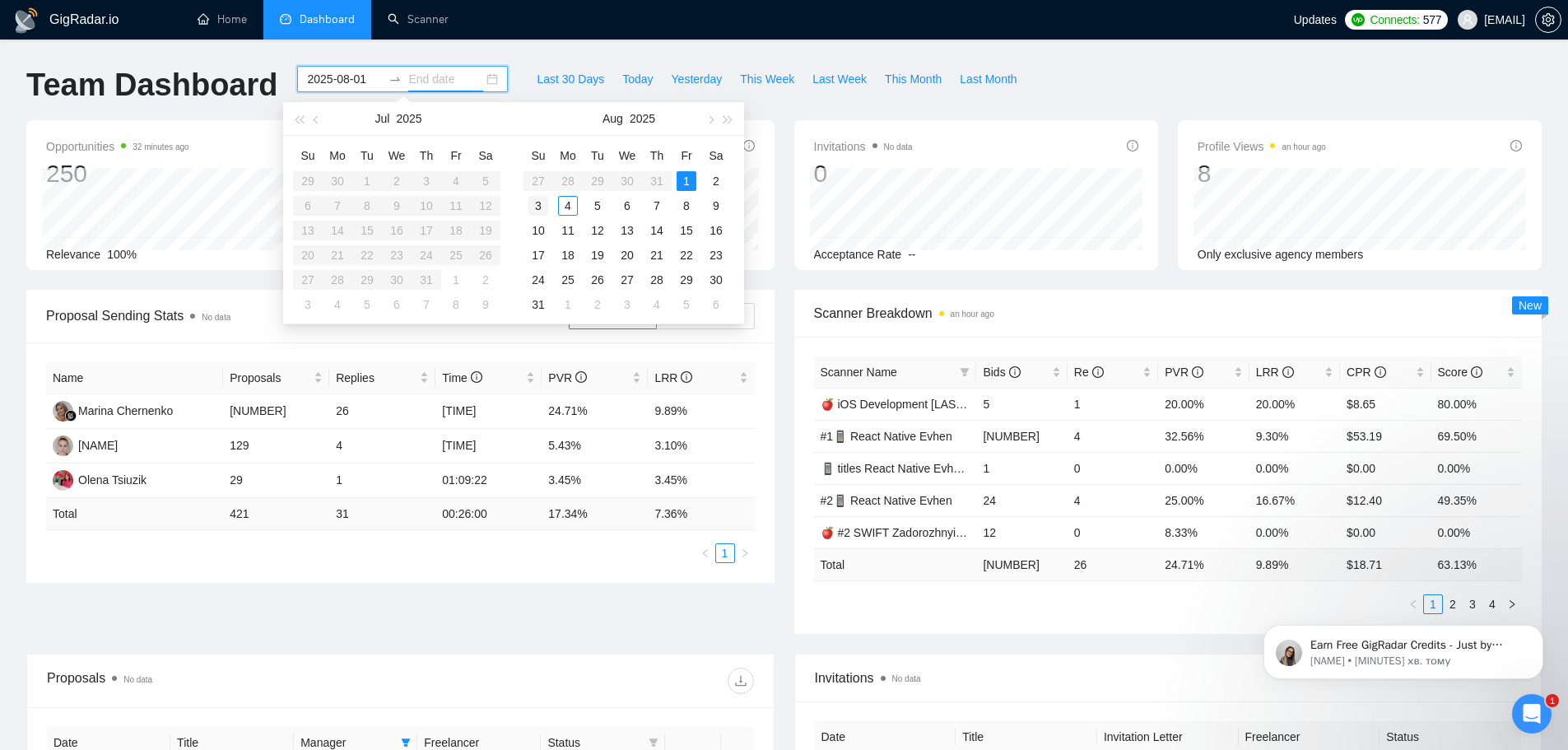 type on "2025-08-03" 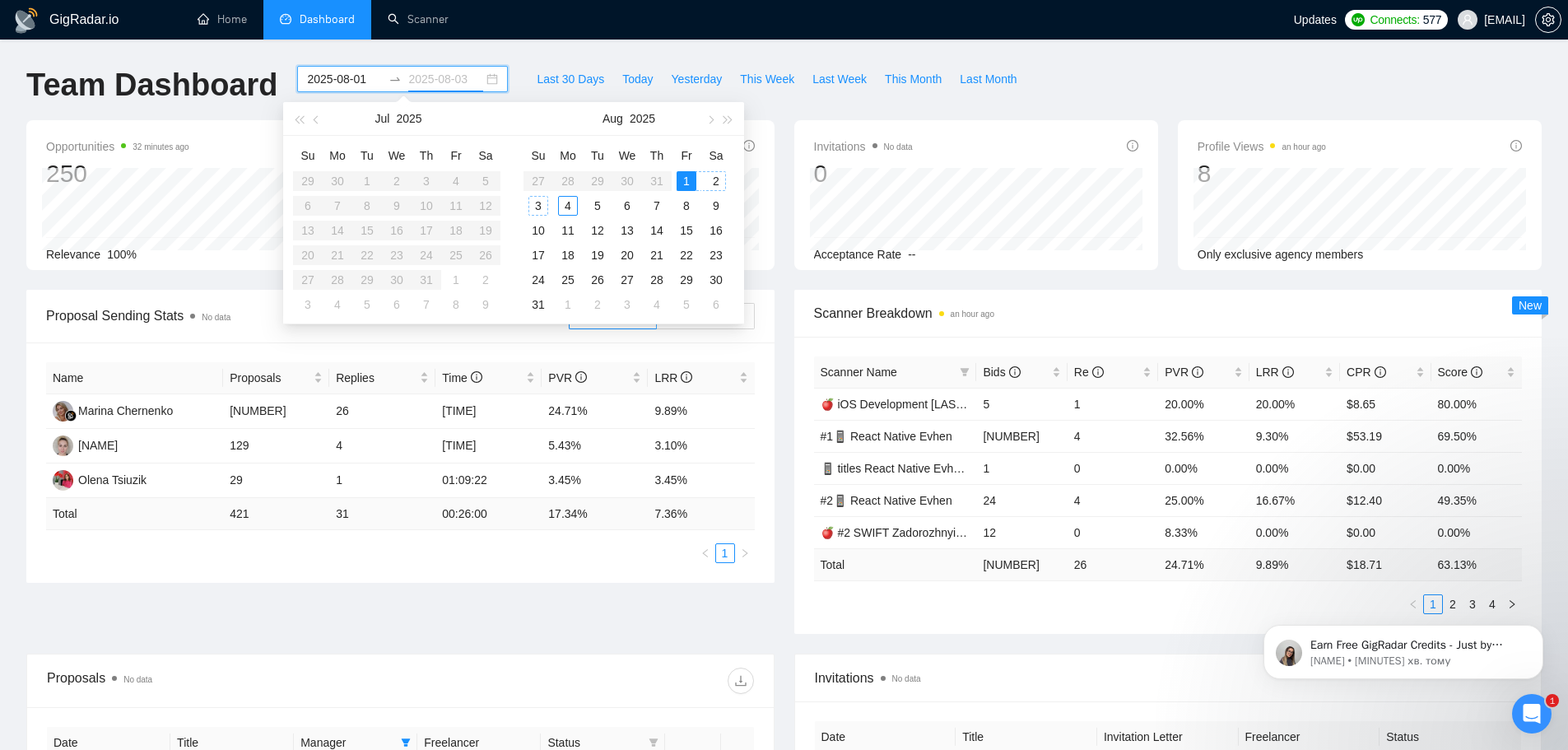 click on "3" at bounding box center [538, 206] 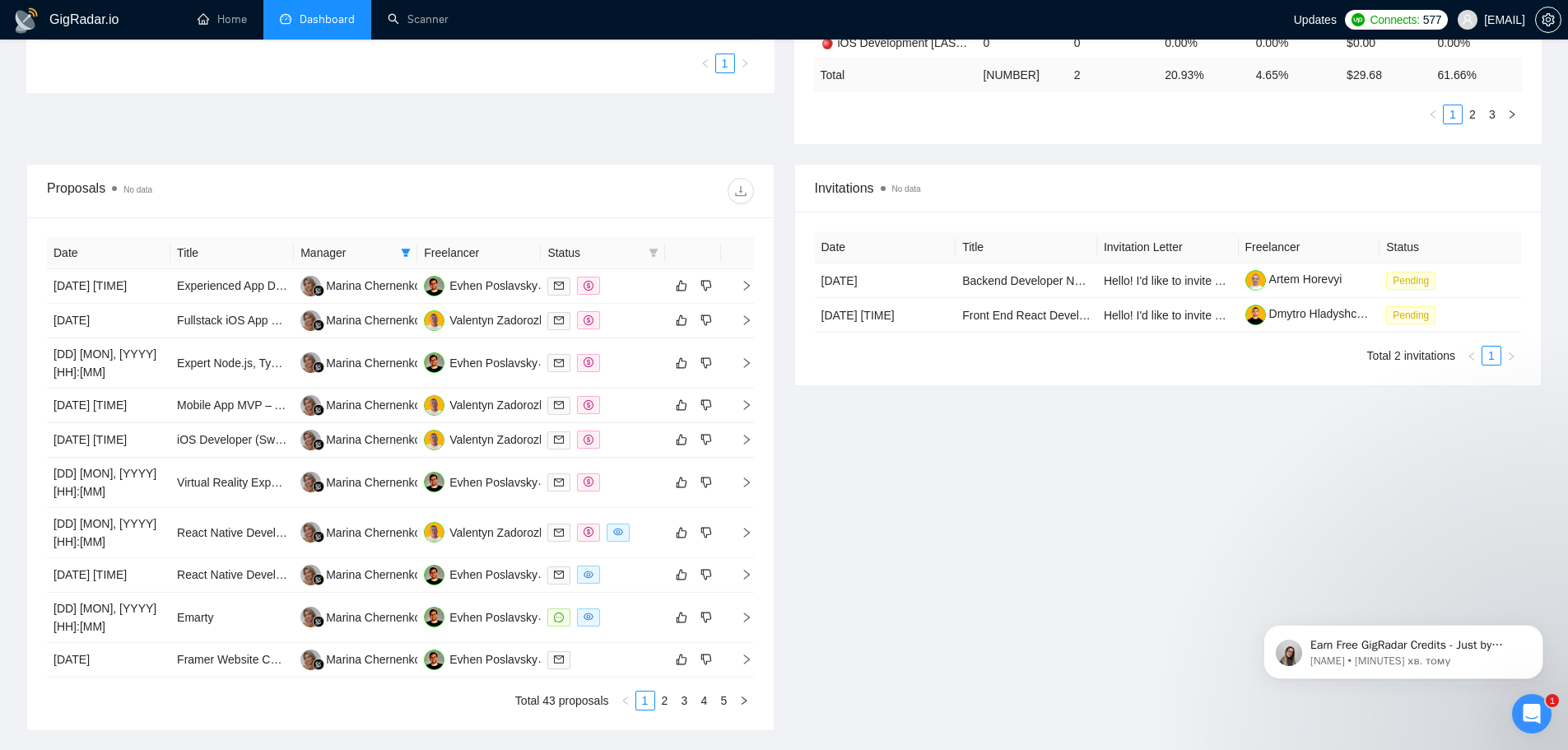 scroll, scrollTop: 494, scrollLeft: 0, axis: vertical 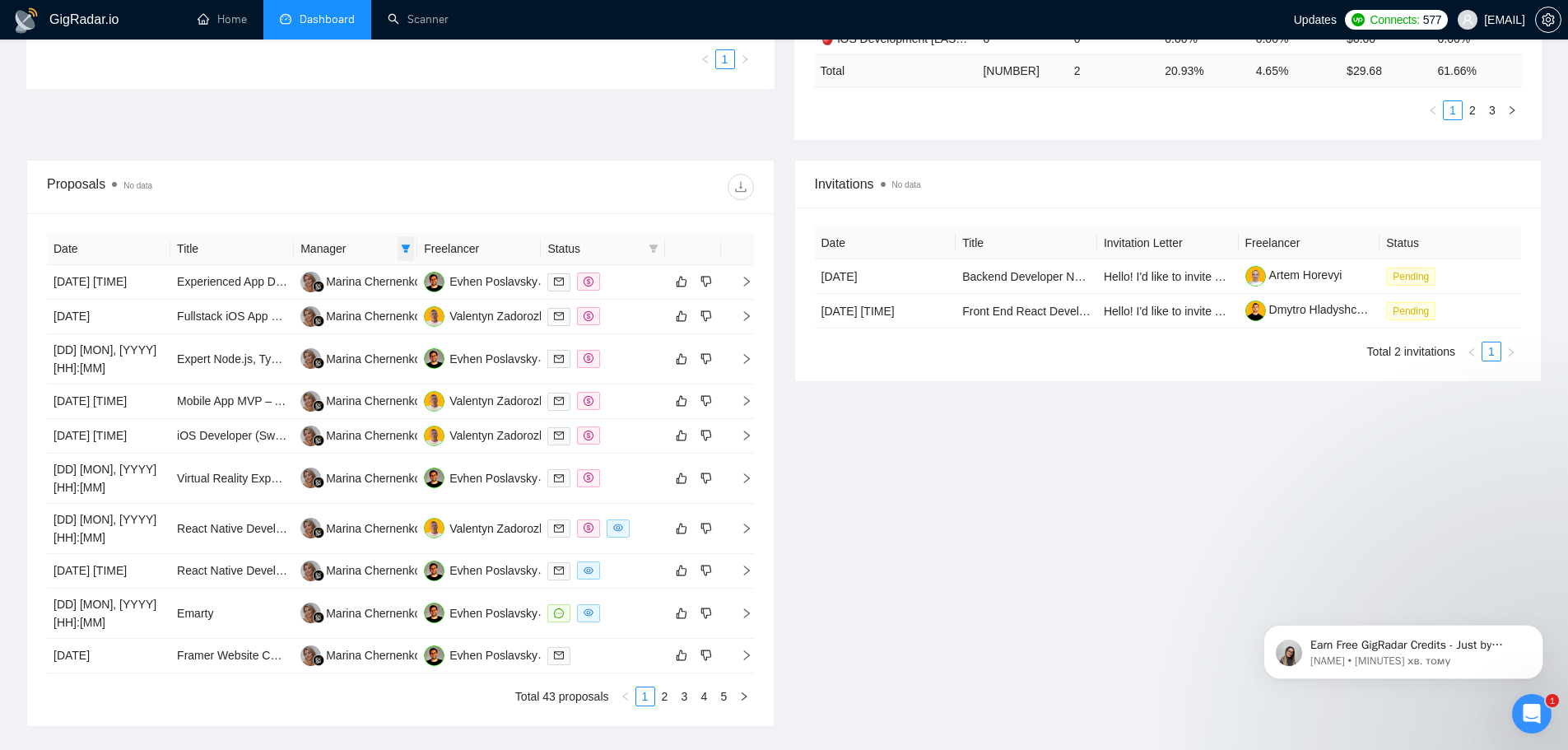click 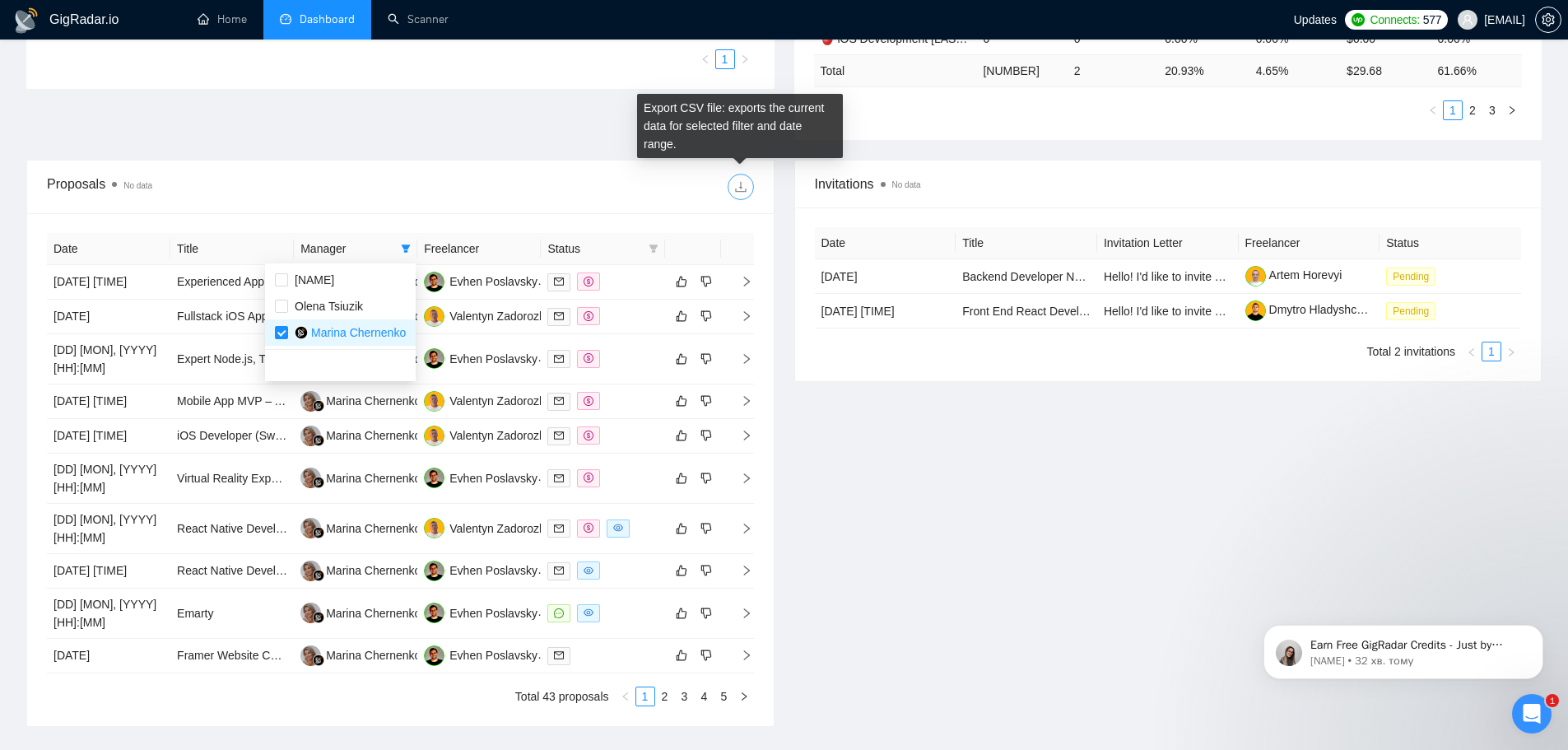 click at bounding box center [741, 187] 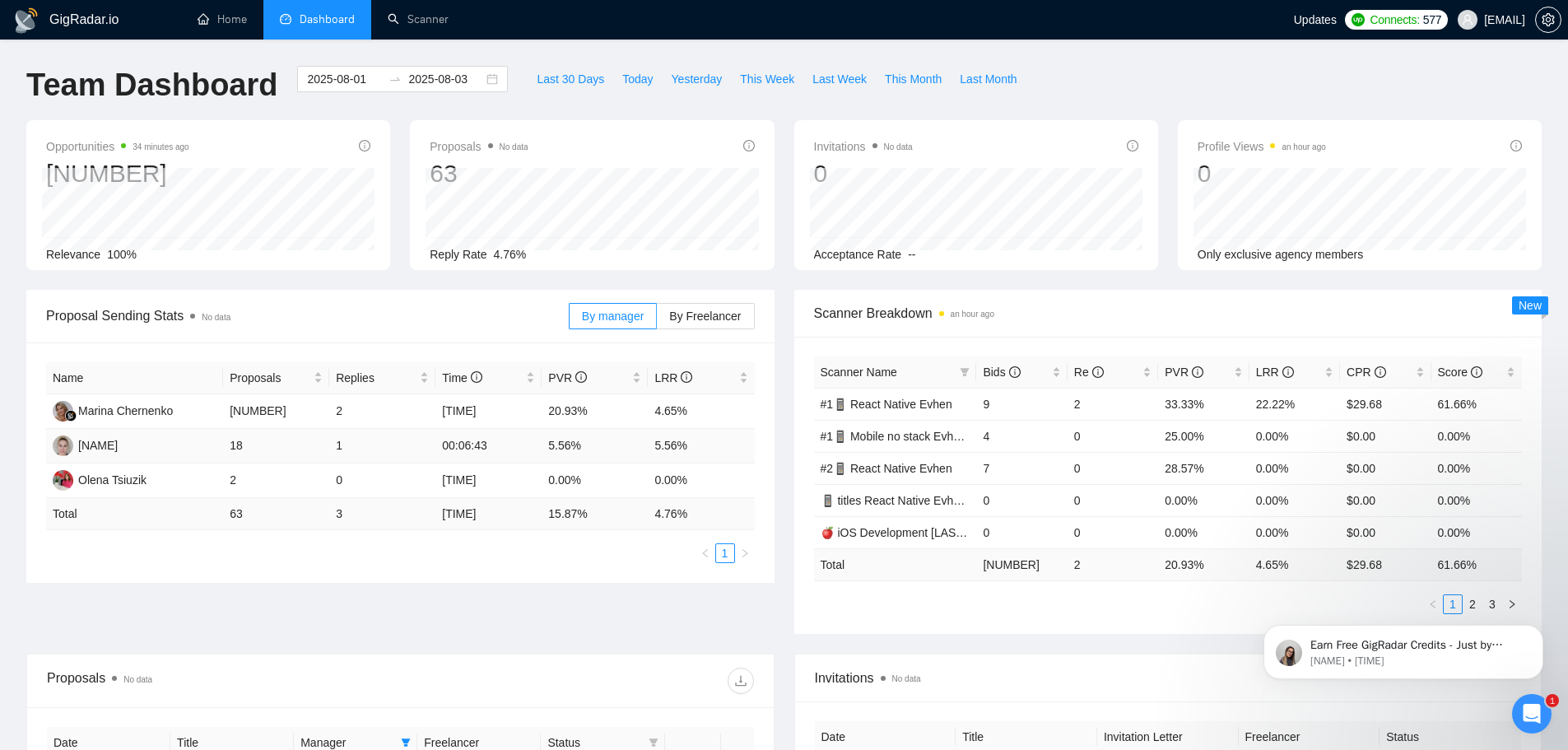 scroll, scrollTop: 494, scrollLeft: 0, axis: vertical 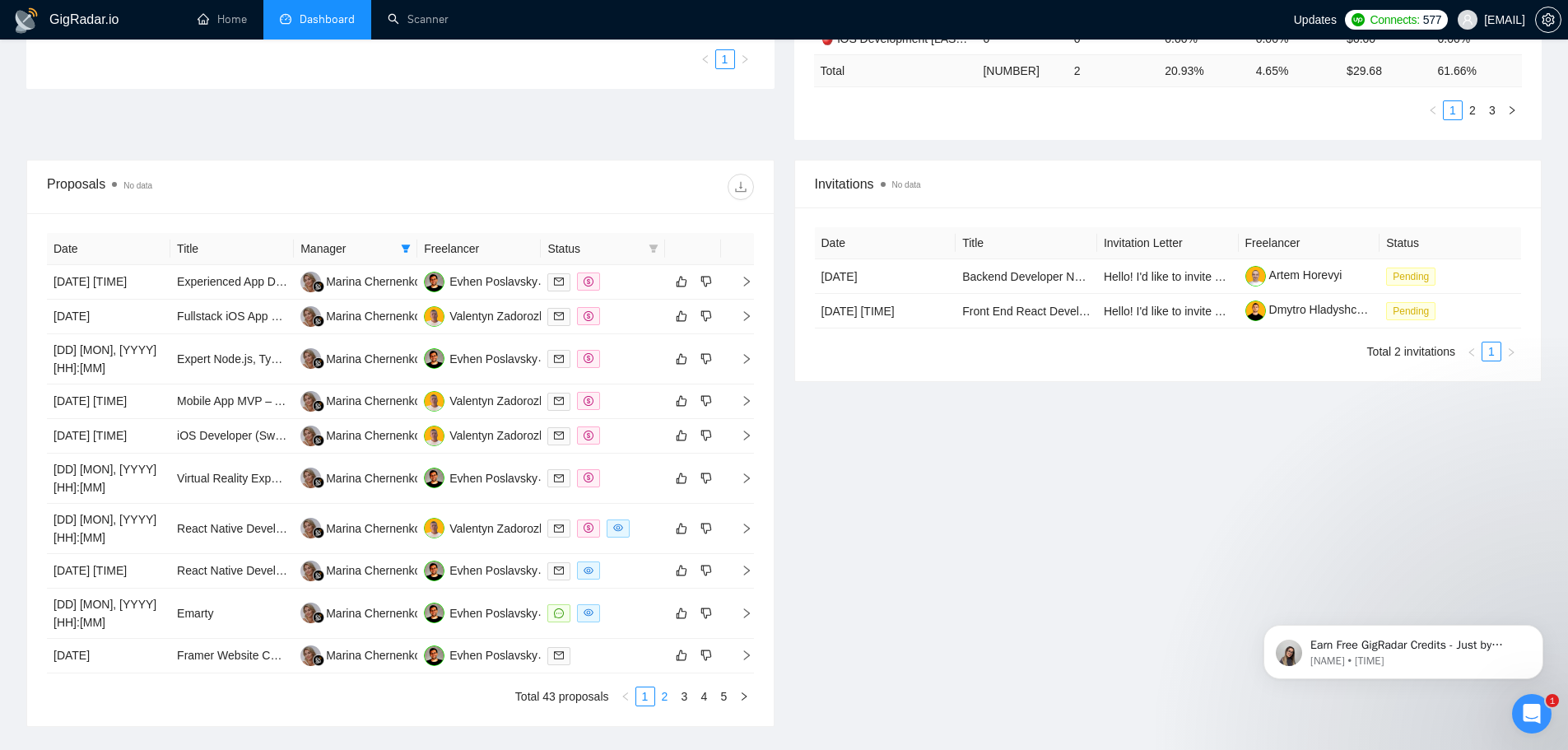 click on "2" at bounding box center [665, 696] 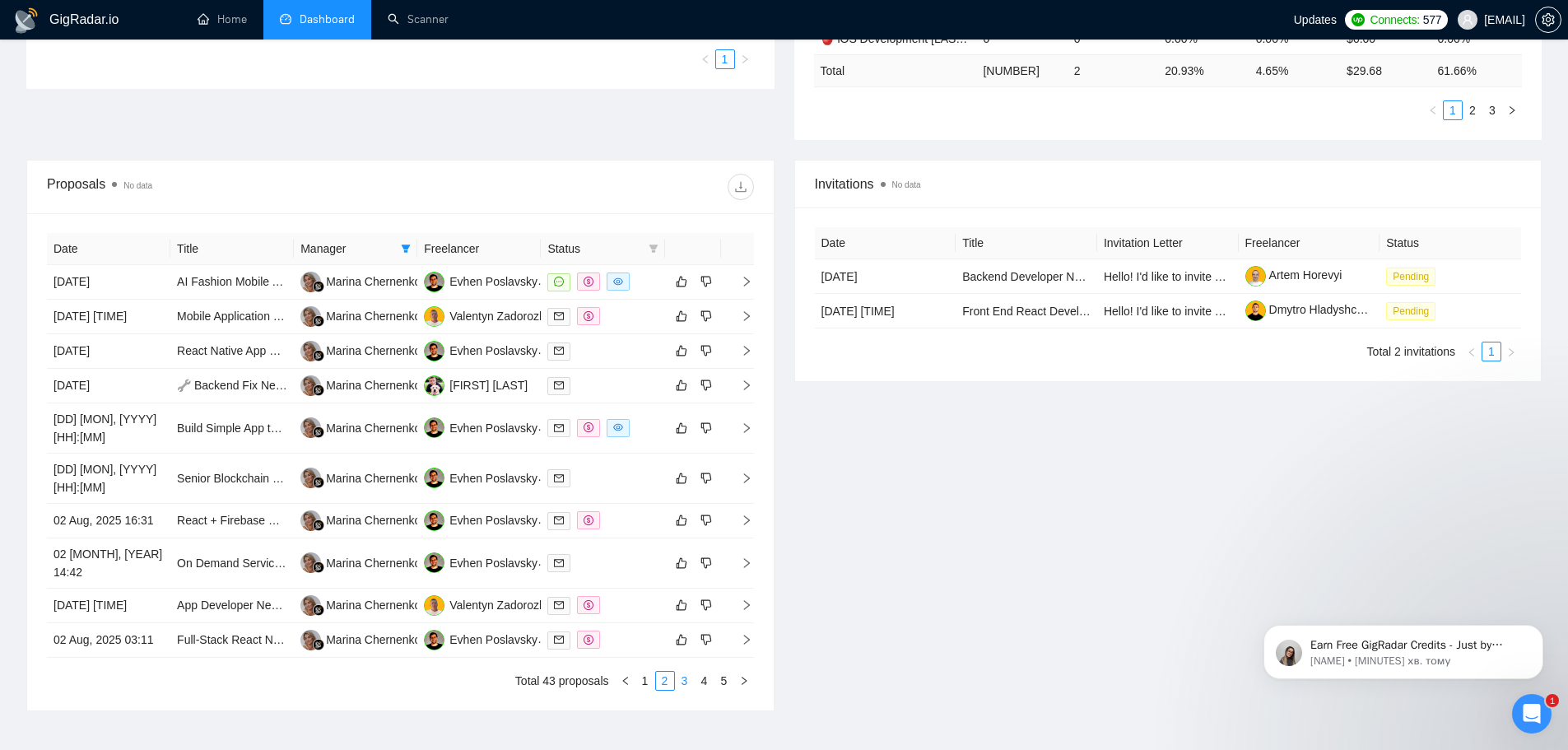 click on "3" at bounding box center [685, 681] 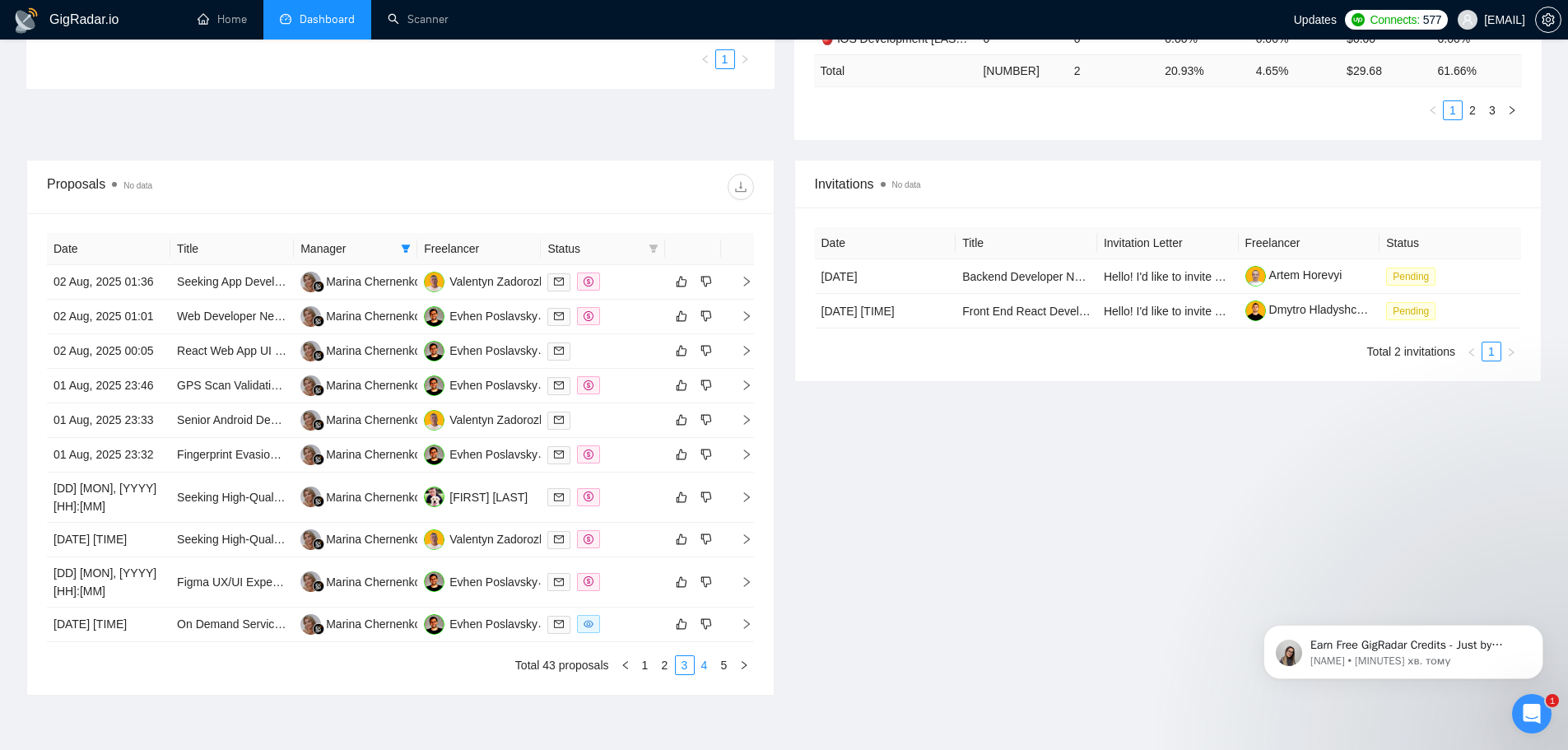 click on "4" at bounding box center (705, 665) 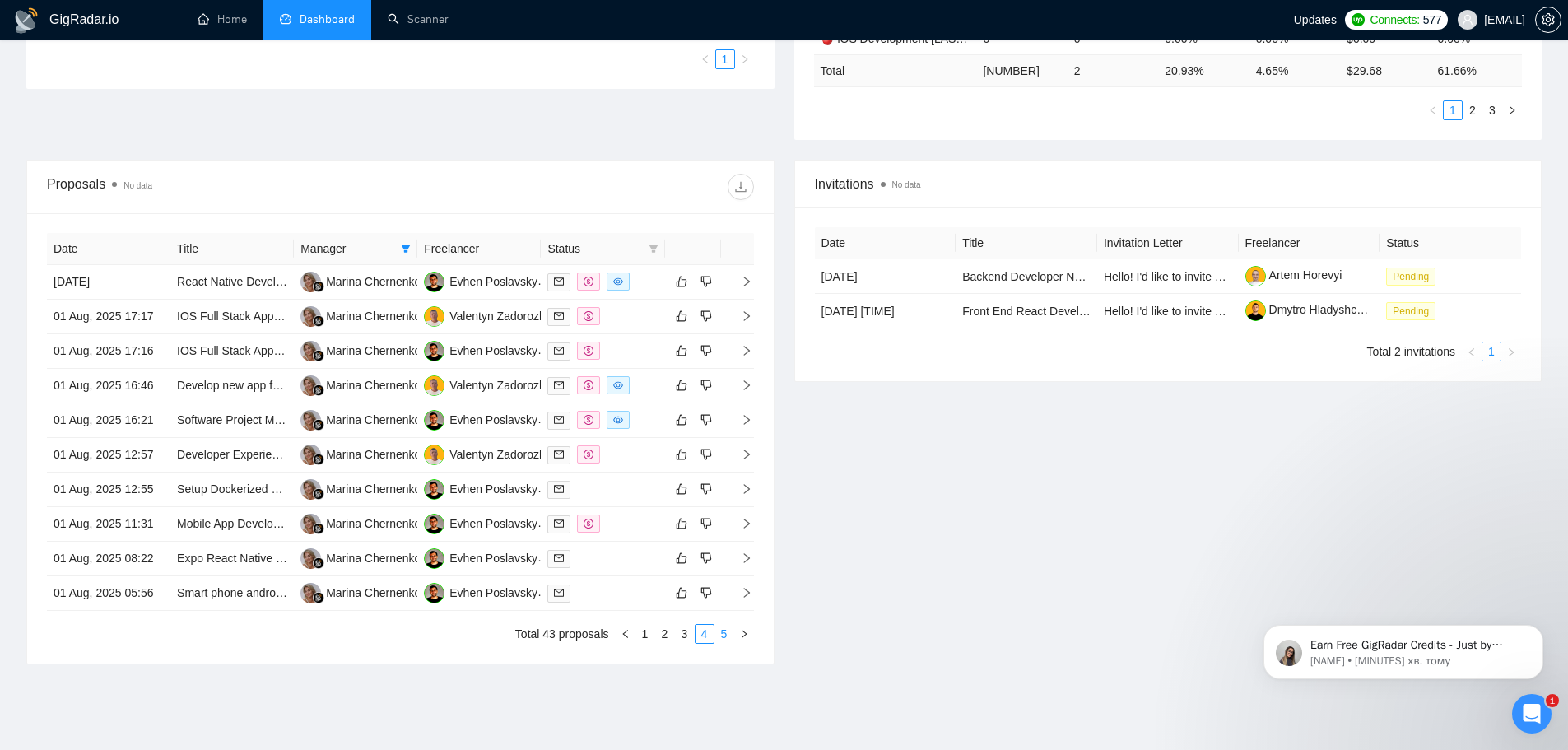 click on "5" at bounding box center (724, 634) 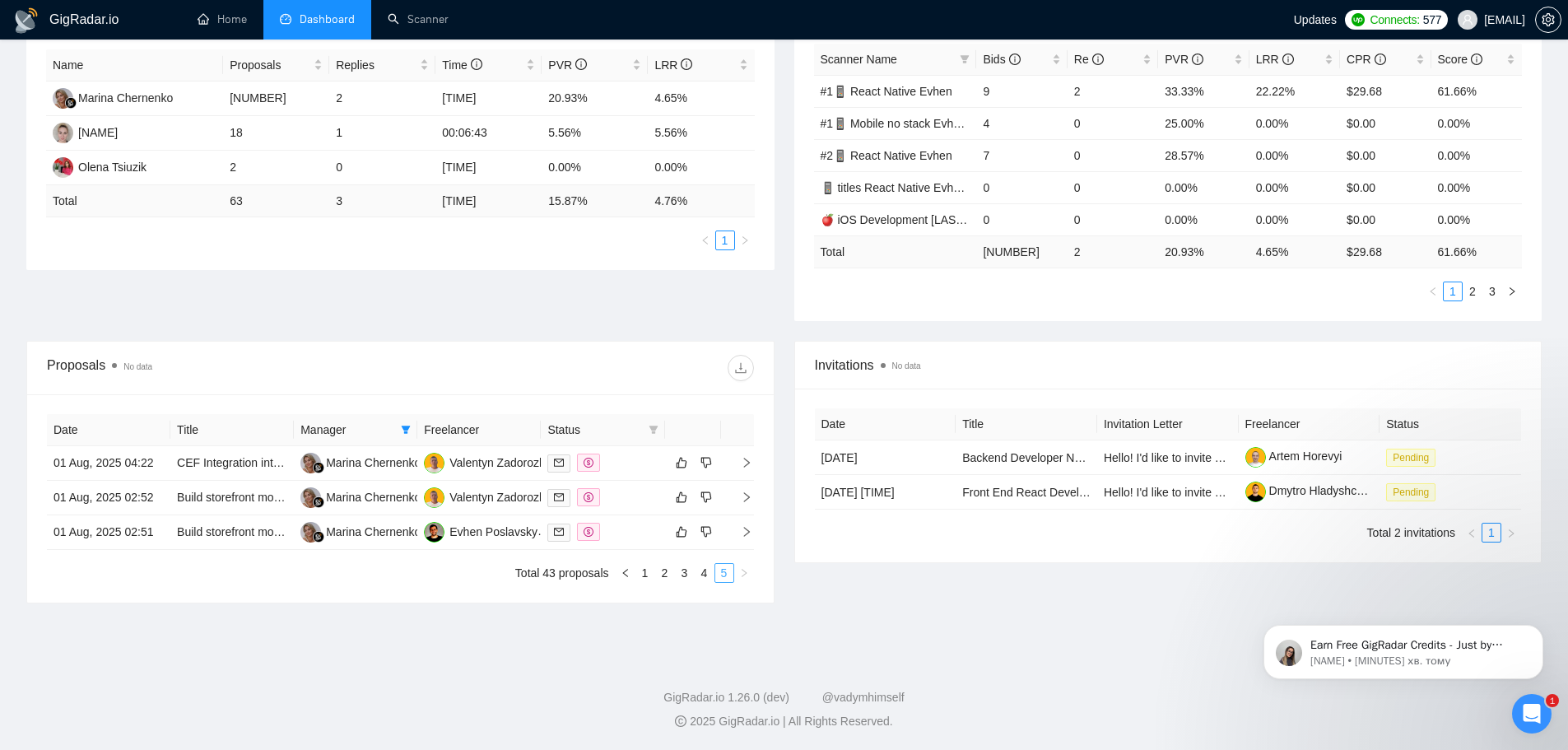 scroll, scrollTop: 313, scrollLeft: 0, axis: vertical 